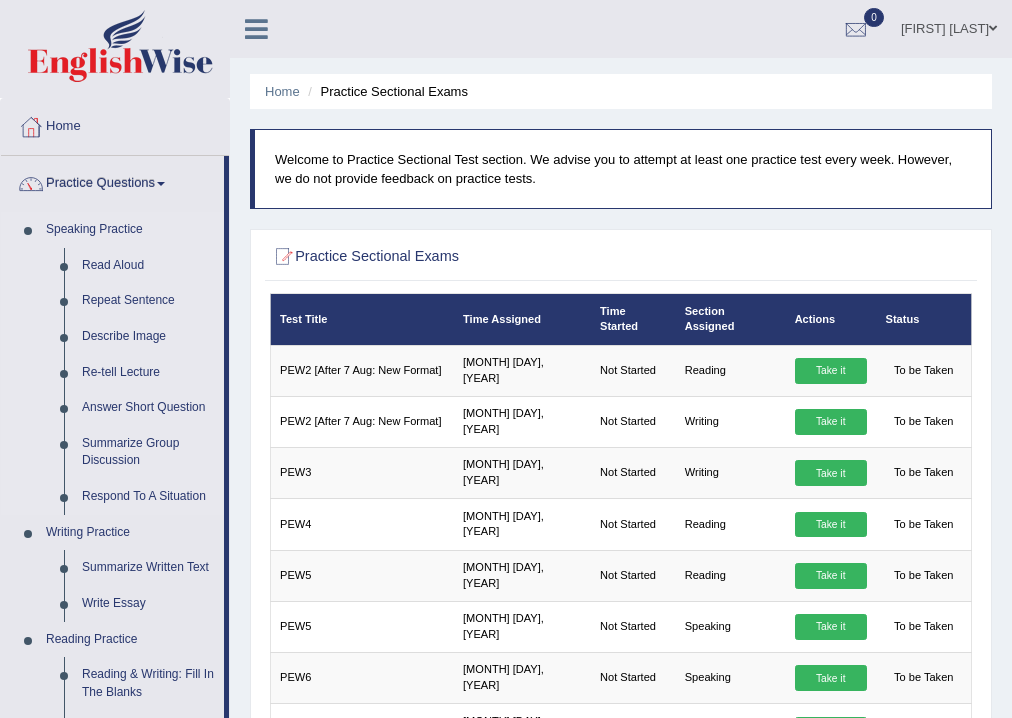 scroll, scrollTop: 32, scrollLeft: 0, axis: vertical 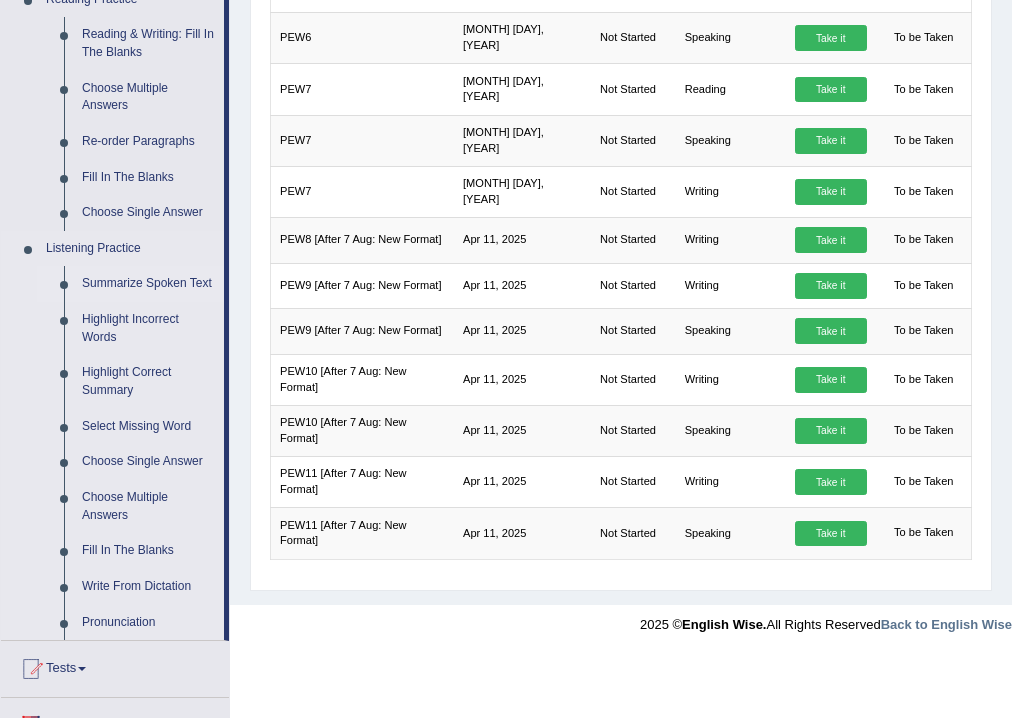 click on "Summarize Spoken Text" at bounding box center (148, 284) 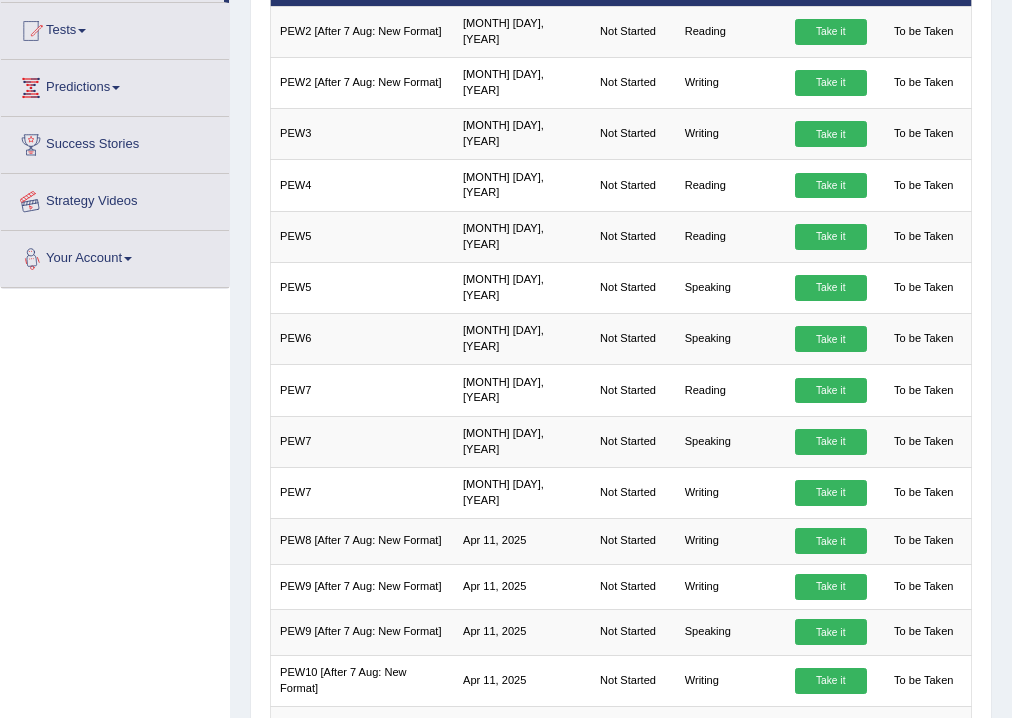 scroll, scrollTop: 463, scrollLeft: 0, axis: vertical 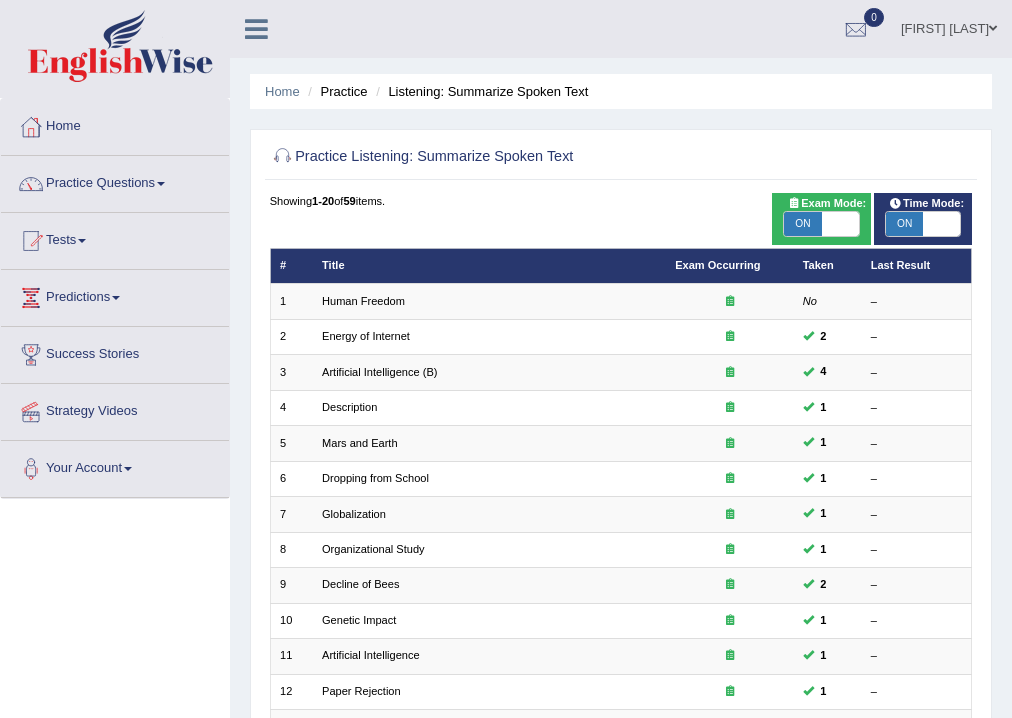 click on "Toggle navigation
Home
Practice Questions   Speaking Practice Read Aloud
Repeat Sentence
Describe Image
Re-tell Lecture
Answer Short Question
Summarize Group Discussion
Respond To A Situation
Writing Practice  Summarize Written Text
Write Essay
Reading Practice  Reading & Writing: Fill In The Blanks
Choose Multiple Answers
Re-order Paragraphs
Fill In The Blanks
Choose Single Answer
Listening Practice  Summarize Spoken Text
Highlight Incorrect Words
Highlight Correct Summary
Select Missing Word
Choose Single Answer
Choose Multiple Answers
Fill In The Blanks
Write From Dictation
Pronunciation
Tests  Take Practice Sectional Test
Take Mock Test" at bounding box center [506, 572] 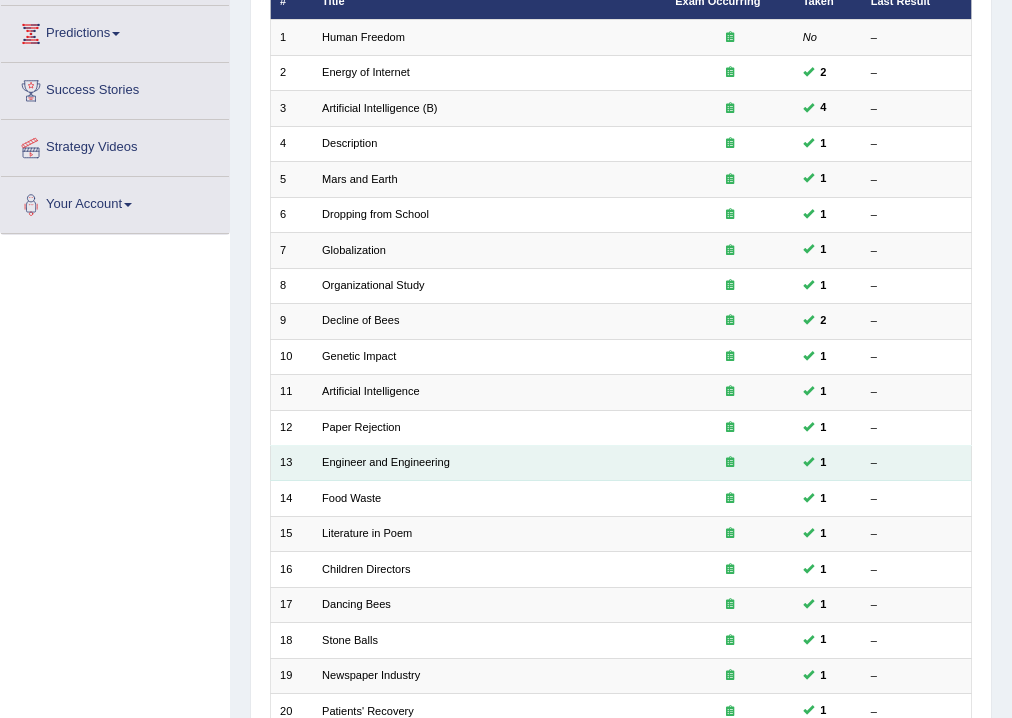 scroll, scrollTop: 433, scrollLeft: 0, axis: vertical 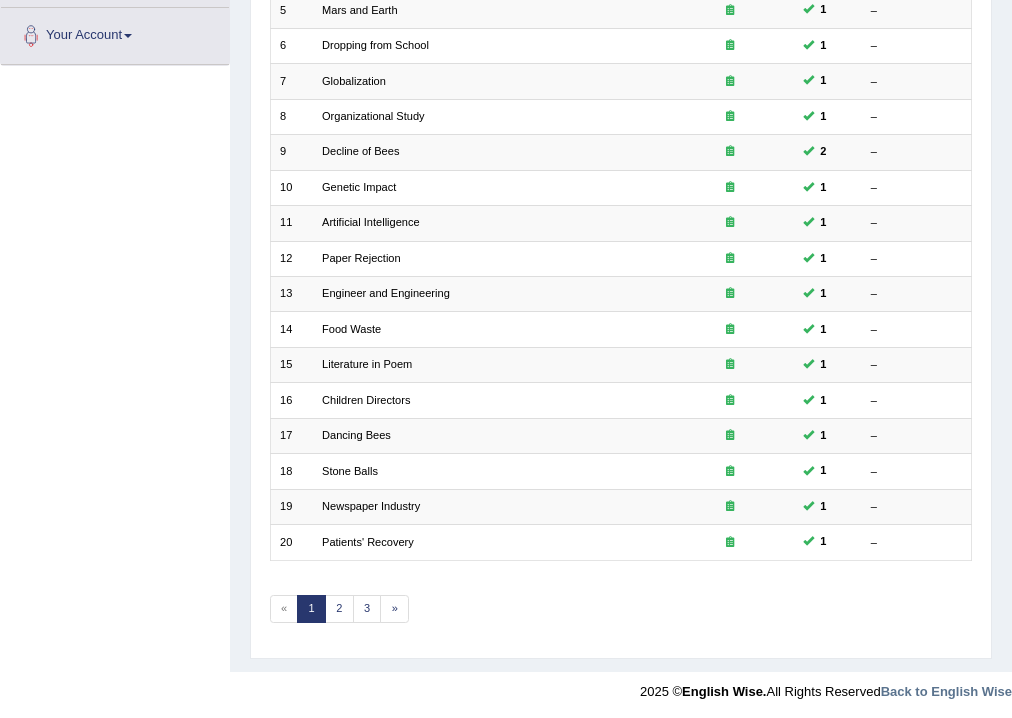 click on "1" at bounding box center (311, 609) 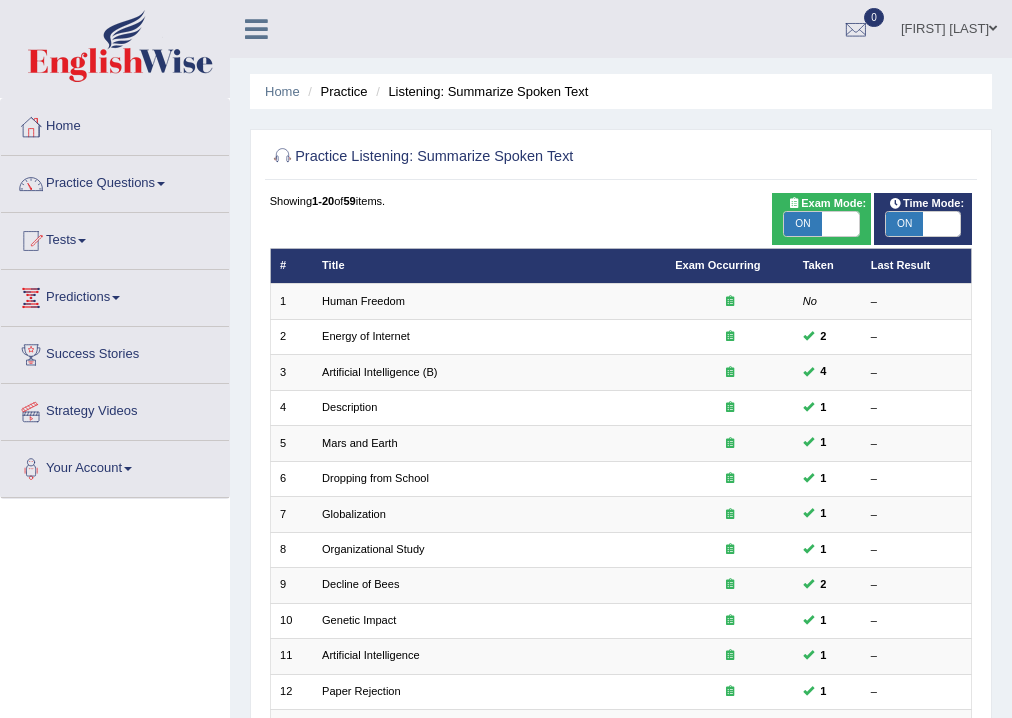 scroll, scrollTop: 433, scrollLeft: 0, axis: vertical 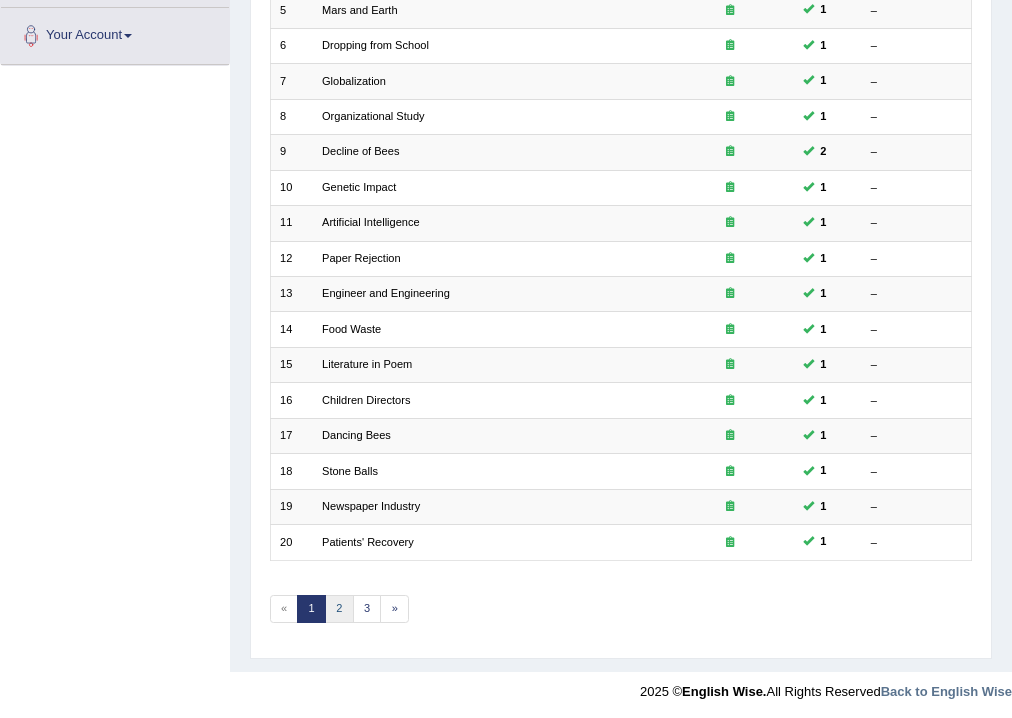 click on "2" at bounding box center (339, 609) 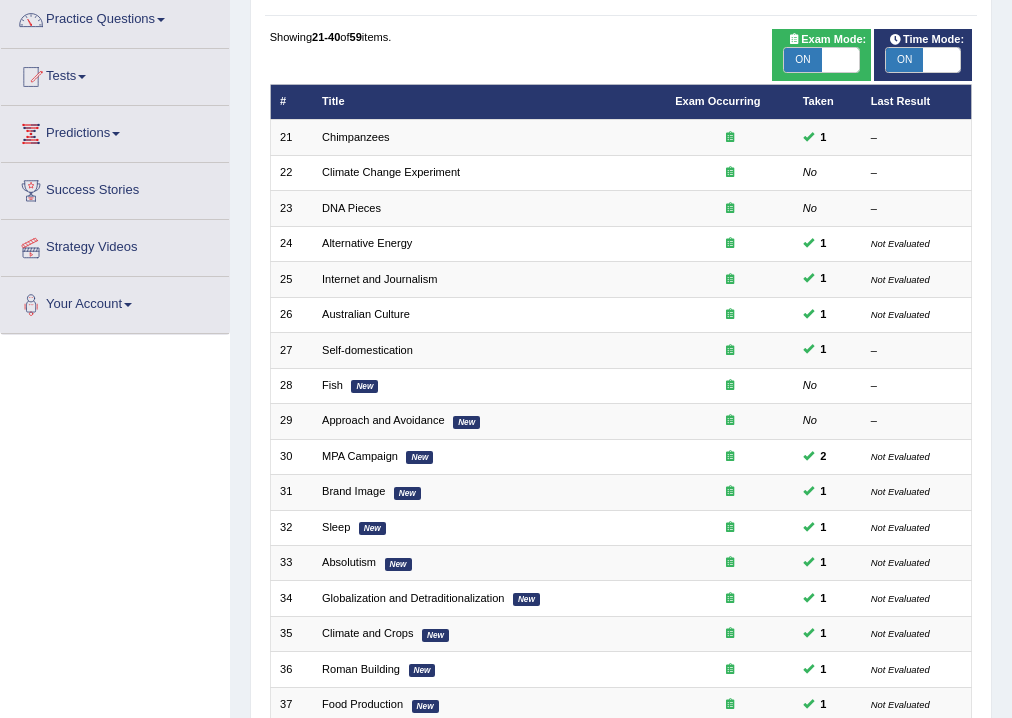 scroll, scrollTop: 0, scrollLeft: 0, axis: both 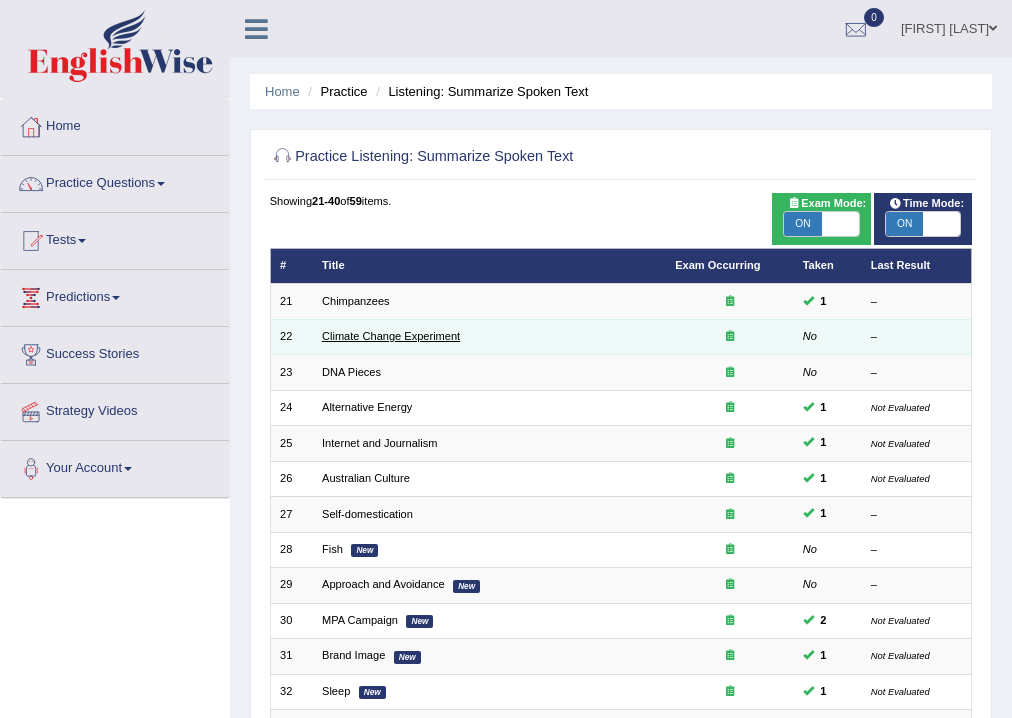 click on "Climate Change Experiment" at bounding box center (391, 336) 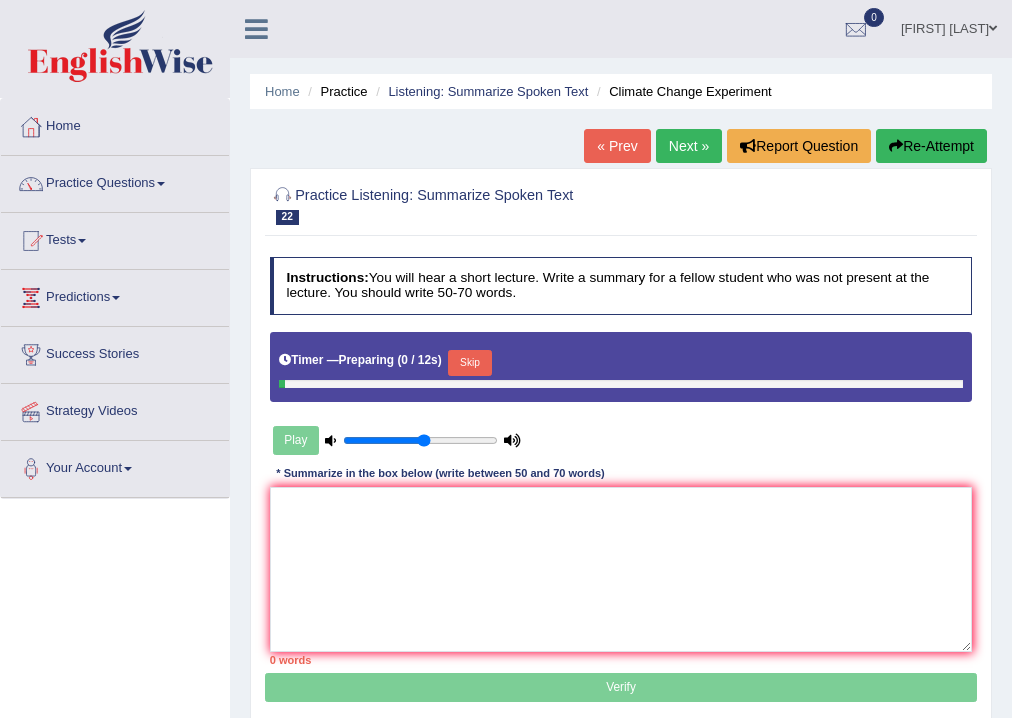 scroll, scrollTop: 0, scrollLeft: 0, axis: both 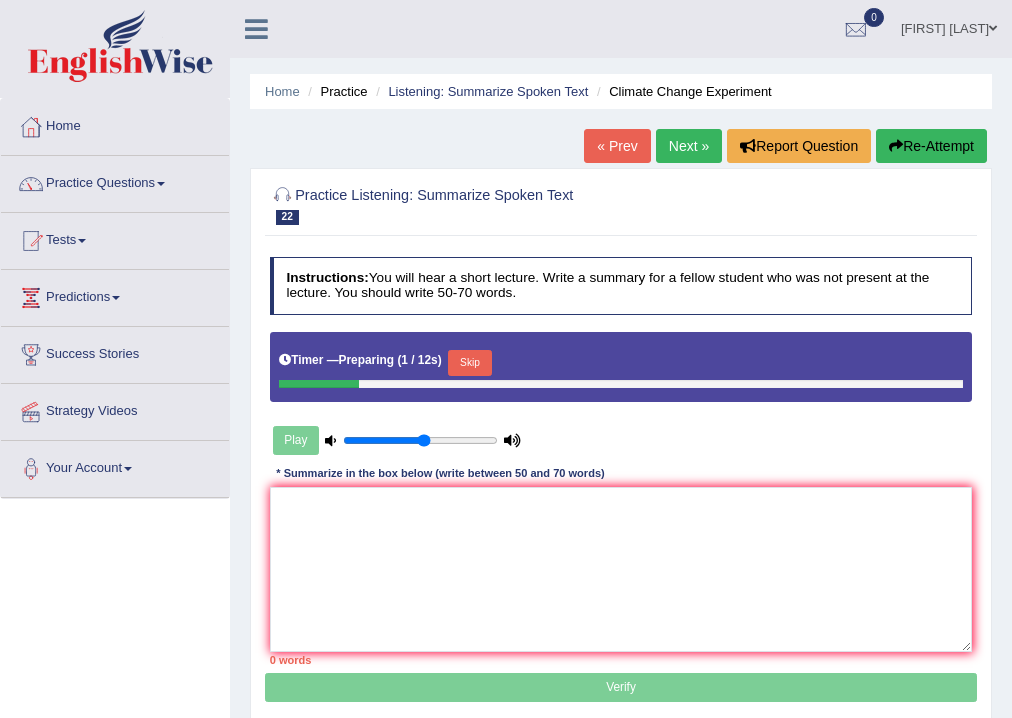 click on "Skip" at bounding box center (469, 363) 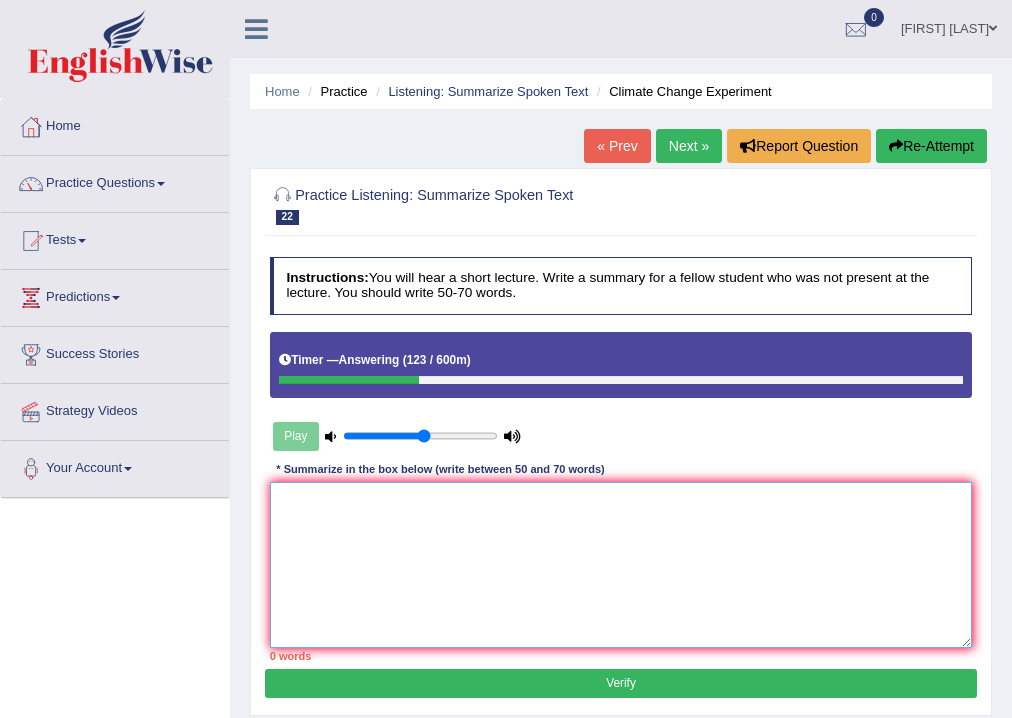 click at bounding box center [621, 564] 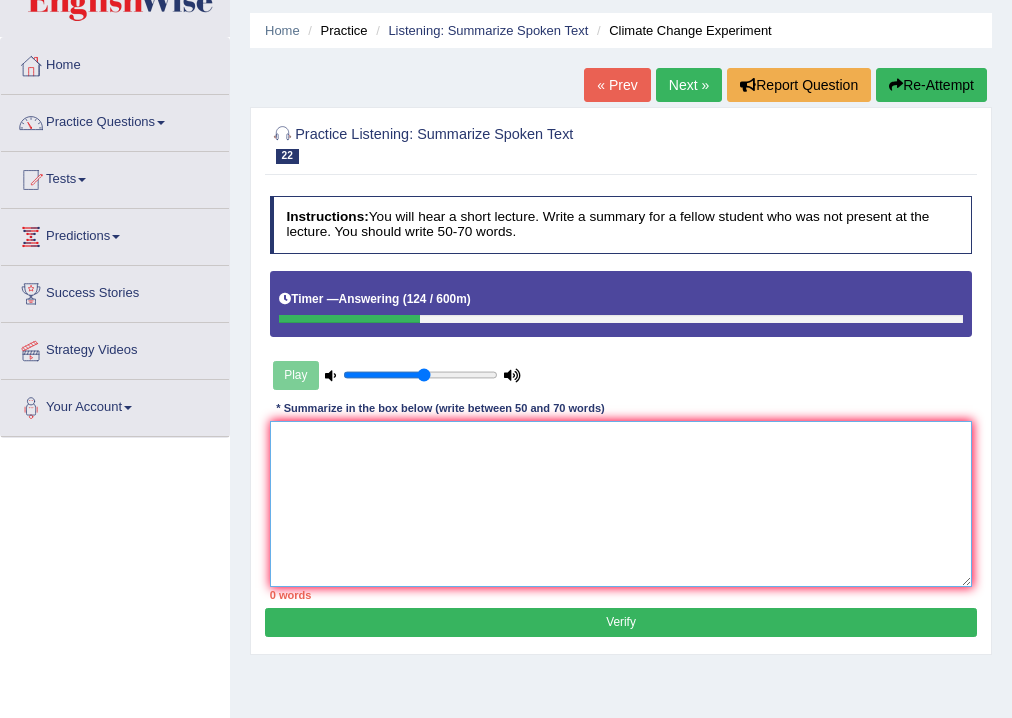 scroll, scrollTop: 80, scrollLeft: 0, axis: vertical 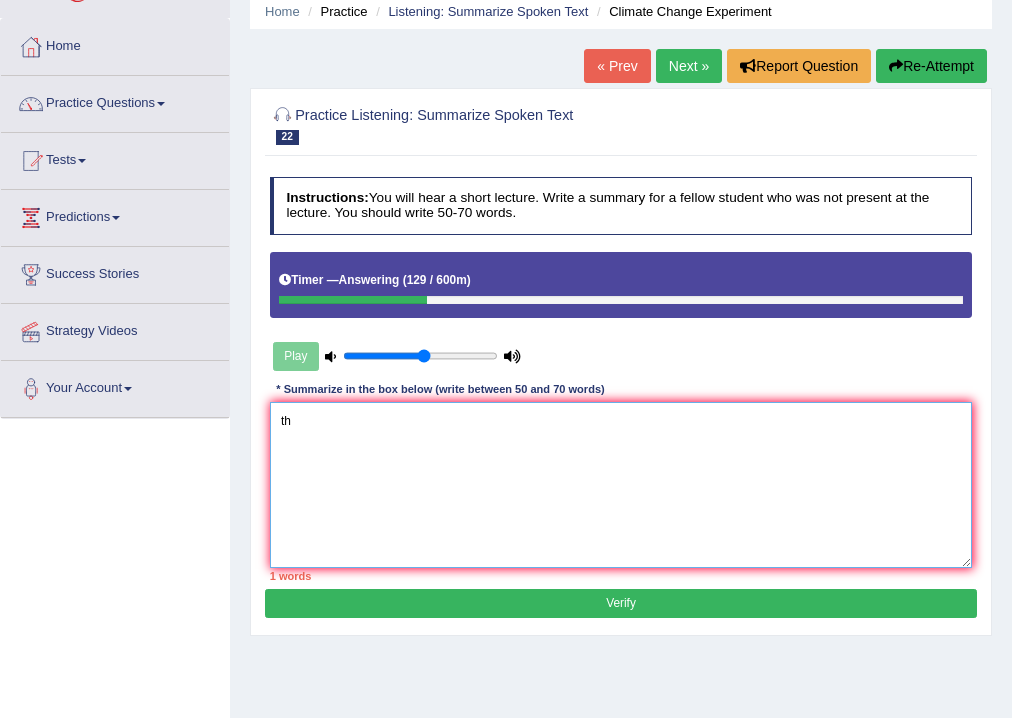 type on "t" 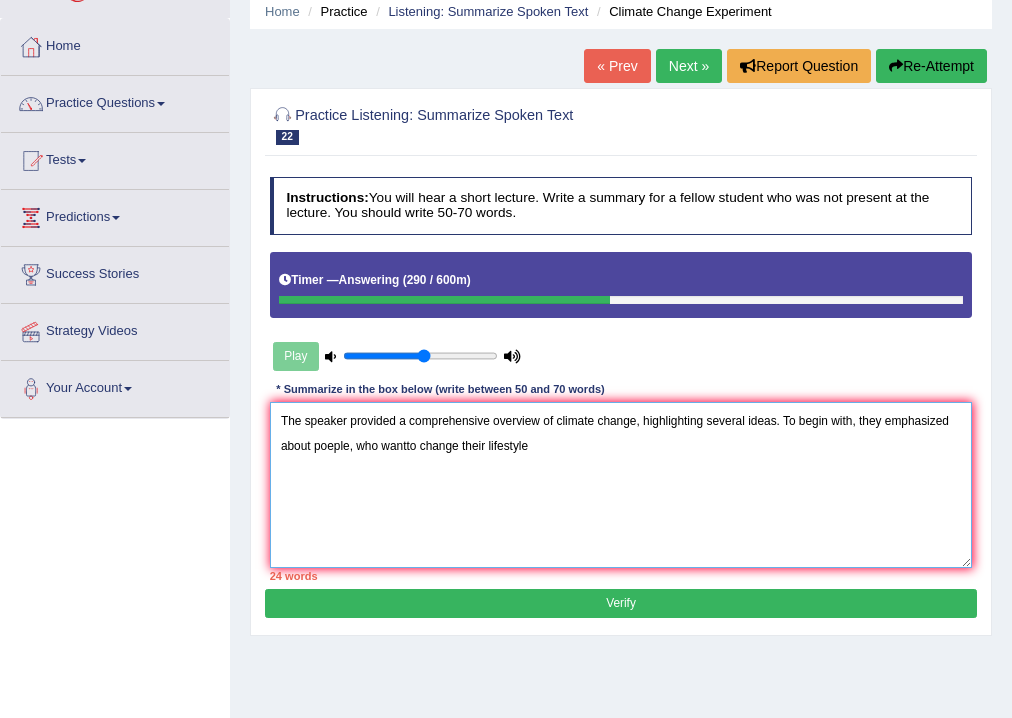 click on "The speaker provided a comprehensive overview of climate change, highlighting several ideas. To begin with, they emphasized about poeple, who wantto change their lifestyle" at bounding box center (621, 484) 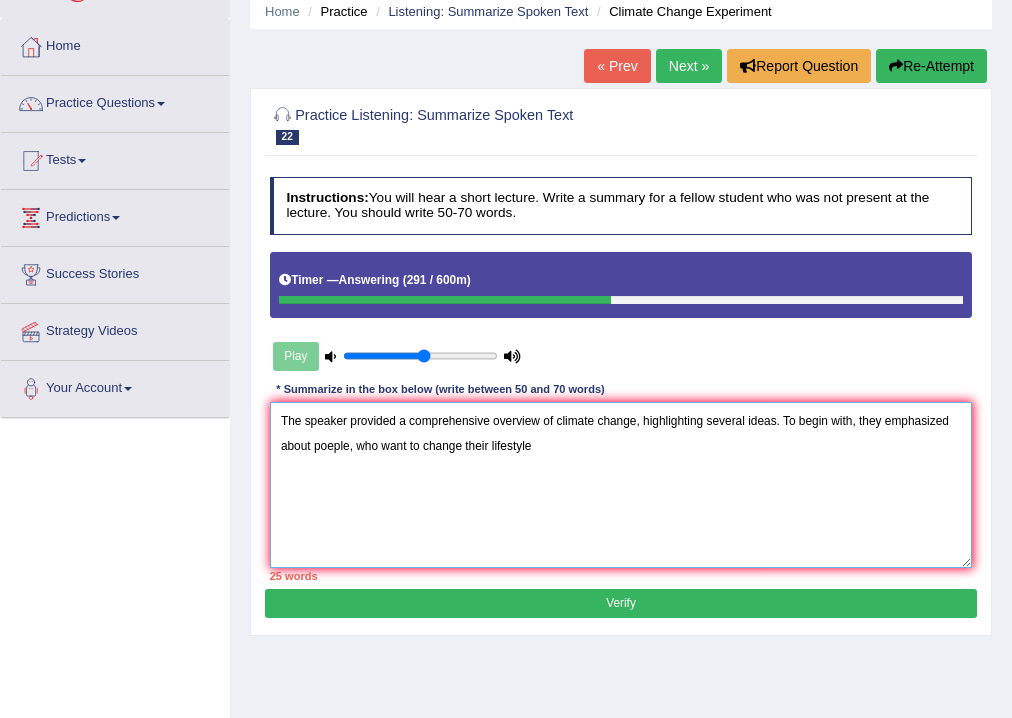 click on "The speaker provided a comprehensive overview of climate change, highlighting several ideas. To begin with, they emphasized about poeple, who want to change their lifestyle" at bounding box center (621, 484) 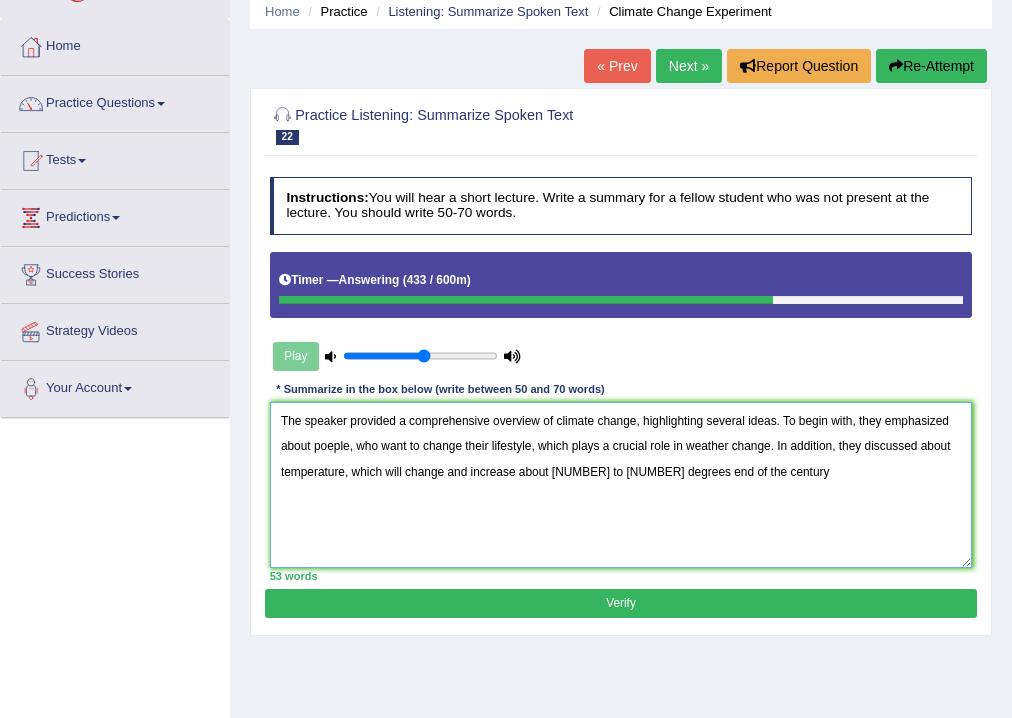 click on "The speaker provided a comprehensive overview of climate change, highlighting several ideas. To begin with, they emphasized about poeple, who want to change their lifestyle, which plays a crucial role in weather change. In addition, they discussed about temperature, which will change and increase about two to four degrees end of the century" at bounding box center [621, 484] 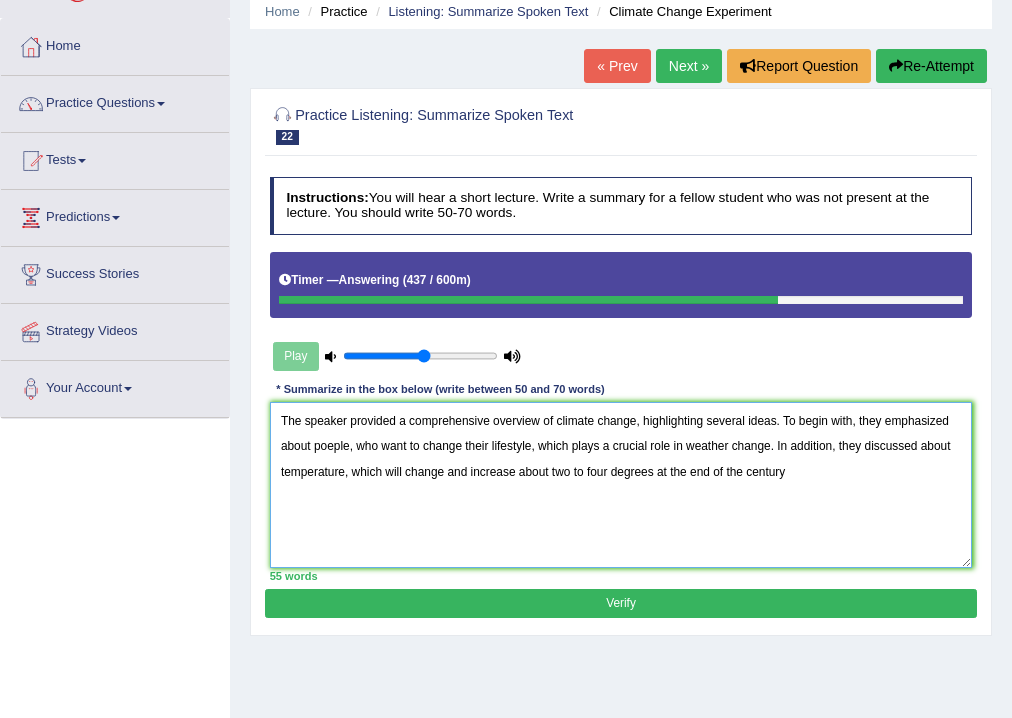 click on "The speaker provided a comprehensive overview of climate change, highlighting several ideas. To begin with, they emphasized about poeple, who want to change their lifestyle, which plays a crucial role in weather change. In addition, they discussed about temperature, which will change and increase about two to four degrees at the end of the century" at bounding box center (621, 484) 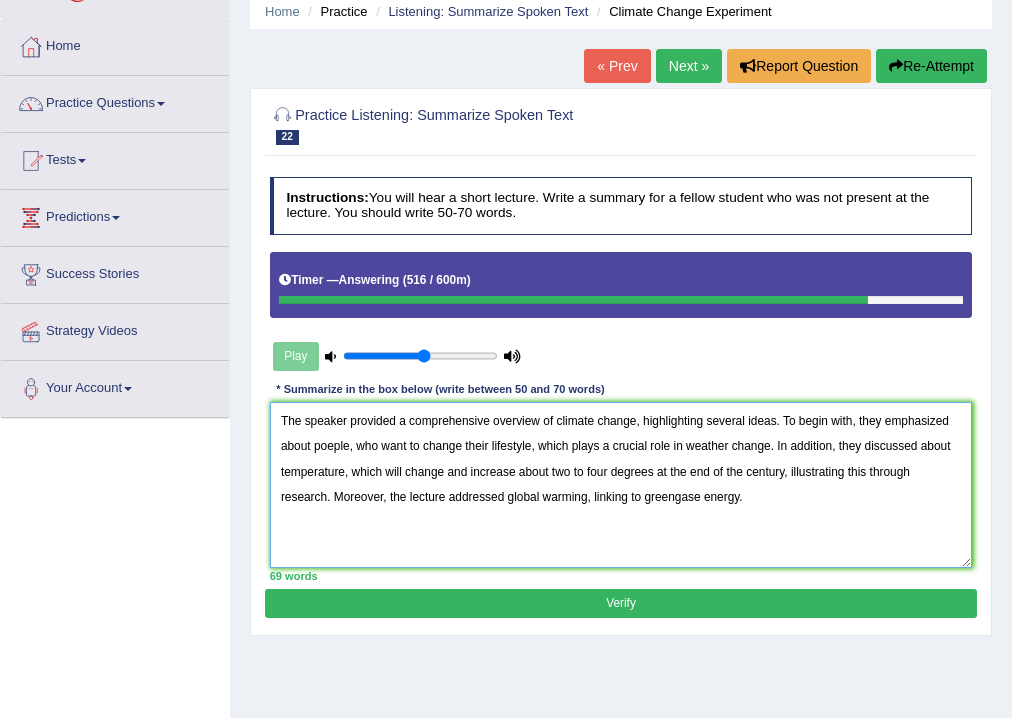 click on "The speaker provided a comprehensive overview of climate change, highlighting several ideas. To begin with, they emphasized about poeple, who want to change their lifestyle, which plays a crucial role in weather change. In addition, they discussed about temperature, which will change and increase about two to four degrees at the end of the century, illustrating this through research. Moreover, the lecture addressed global warming, linking to greengase energy." at bounding box center [621, 484] 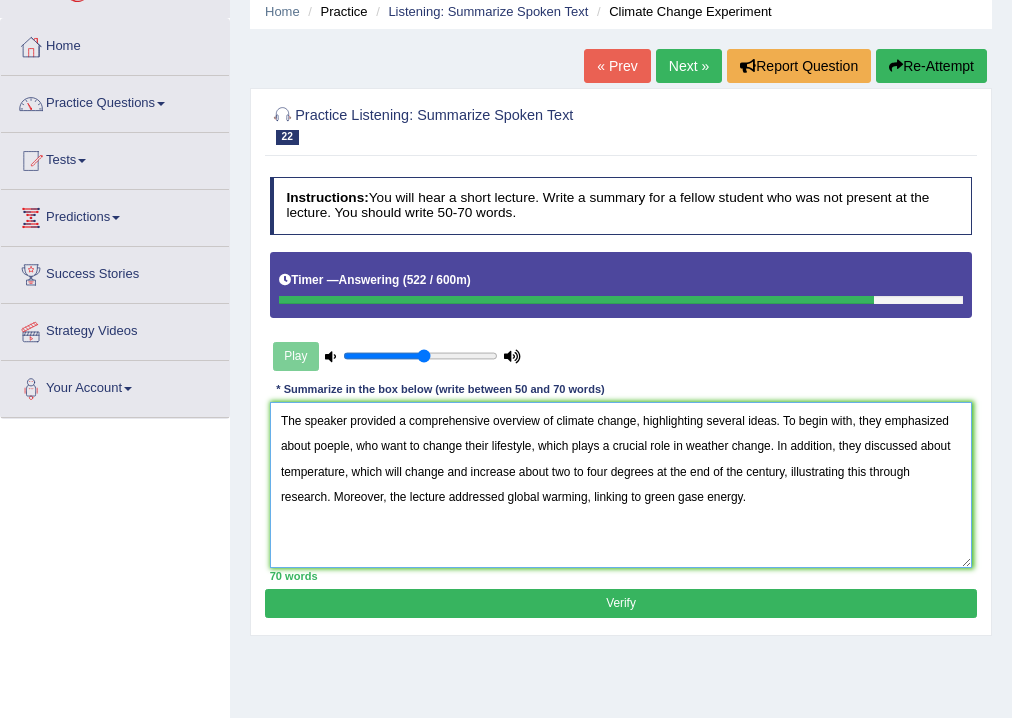 type on "The speaker provided a comprehensive overview of climate change, highlighting several ideas. To begin with, they emphasized about poeple, who want to change their lifestyle, which plays a crucial role in weather change. In addition, they discussed about temperature, which will change and increase about two to four degrees at the end of the century, illustrating this through research. Moreover, the lecture addressed global warming, linking to green gase energy." 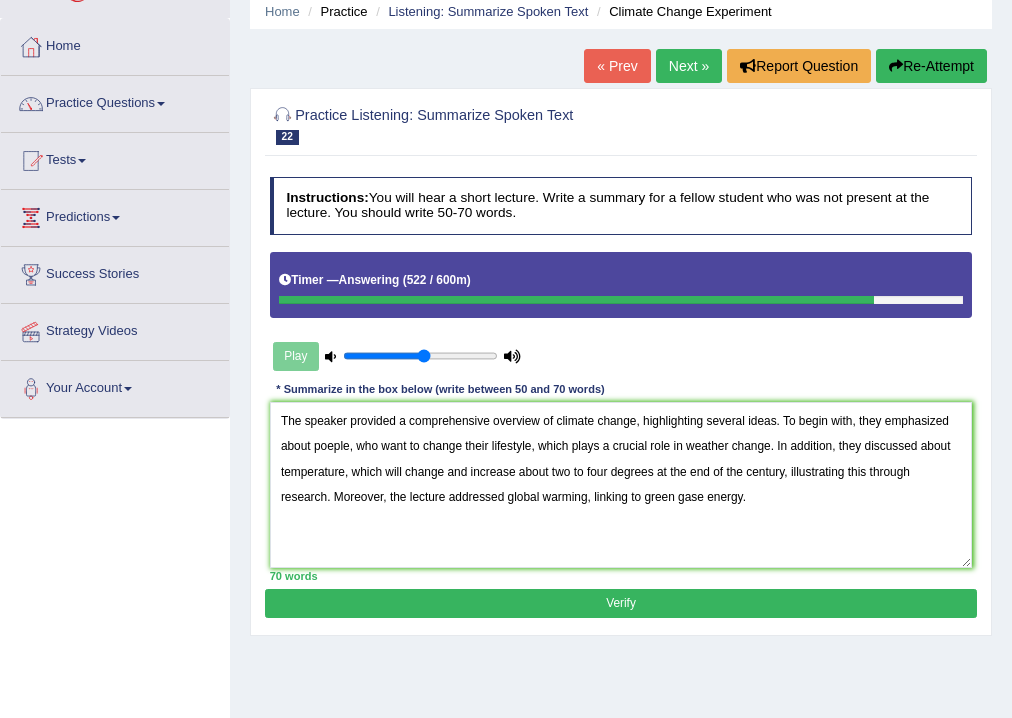 click on "Verify" at bounding box center (620, 603) 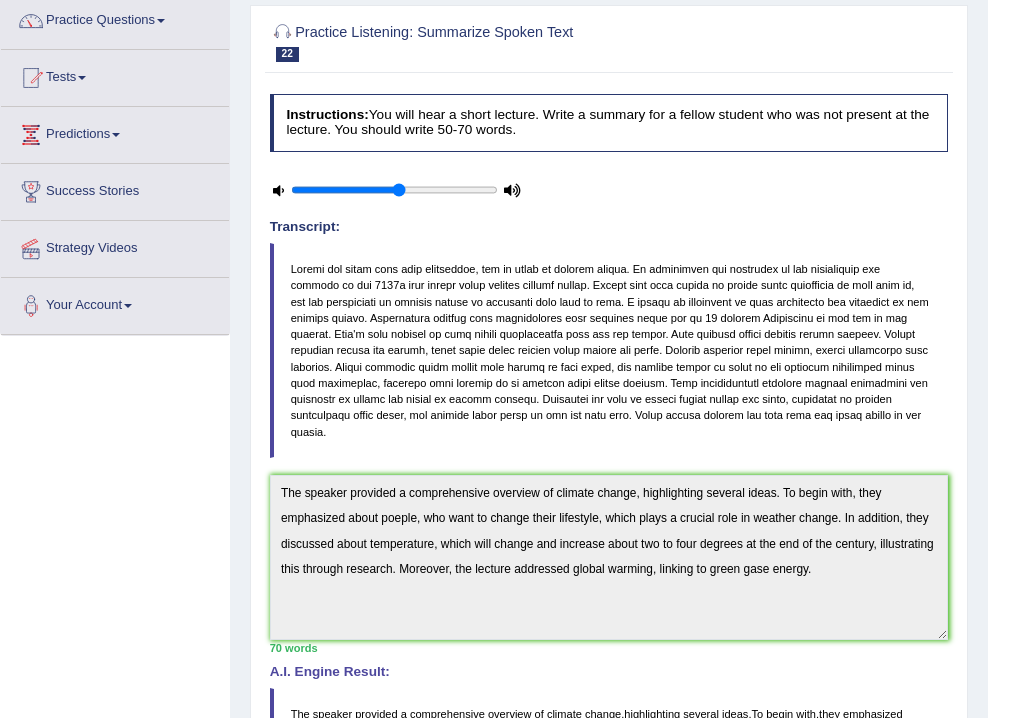 scroll, scrollTop: 0, scrollLeft: 0, axis: both 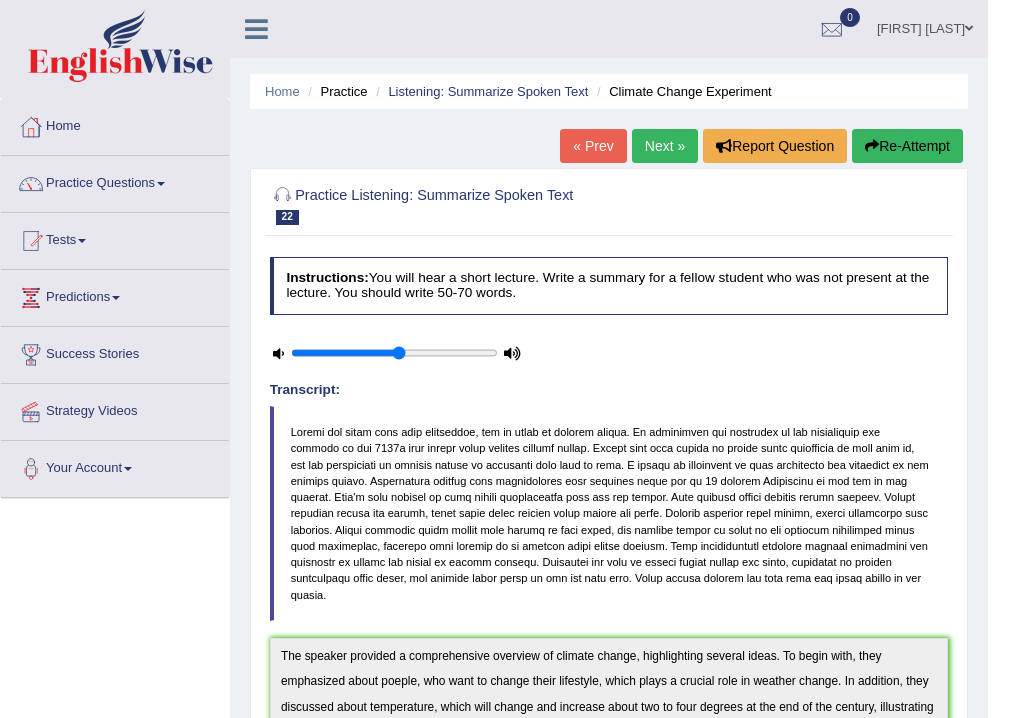 click on "Home
Practice
Listening: Summarize Spoken Text
Climate Change Experiment
« Prev Next »  Report Question  Re-Attempt
Practice Listening: Summarize Spoken Text
22
Climate Change Experiment
Instructions:  You will hear a short lecture. Write a summary for a fellow student who was not present at the lecture. You should write 50-70 words.
Timer —  Answering   ( 522 / 600m ) Transcript: Recorded Answer: * Summarize in the box below (write between 50 and 70 words) 70 words Written Keywords: — A.I. Engine Result: The   speaker   provided   a   comprehensive   overview   of   climate   change ,  highlighting   several   ideas .  To   begin   with ,  they   emphasized   about   poeple ,  who   want   to   change   their   lifestyle ,  which   plays   a   crucial   role   in   weather   change .  In   addition ,  they" at bounding box center [609, 616] 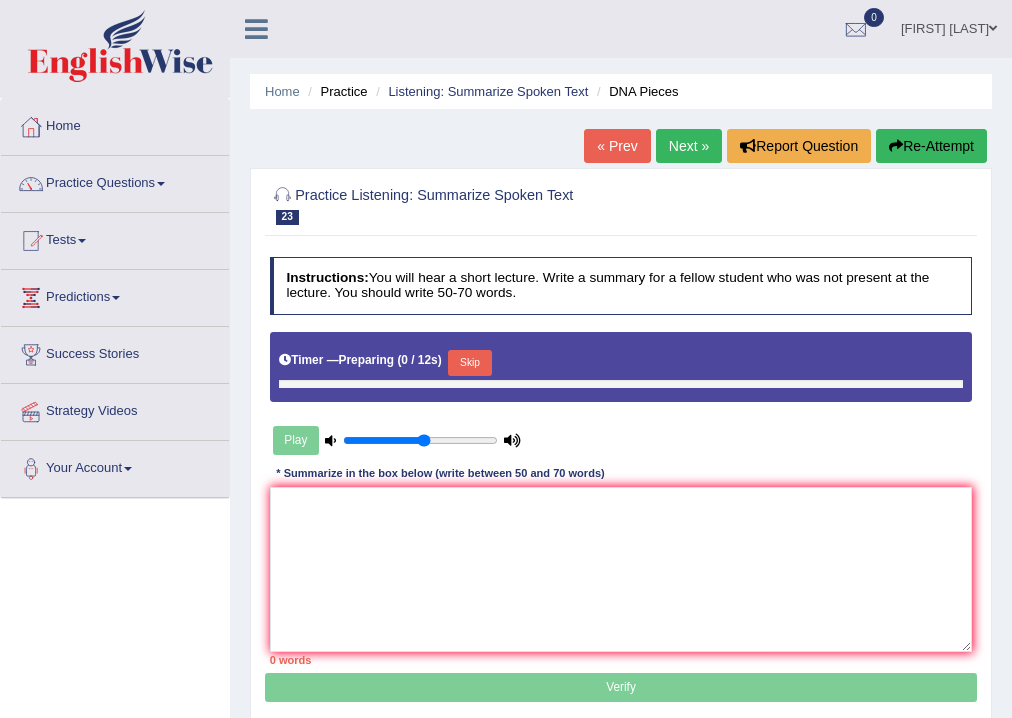 scroll, scrollTop: 0, scrollLeft: 0, axis: both 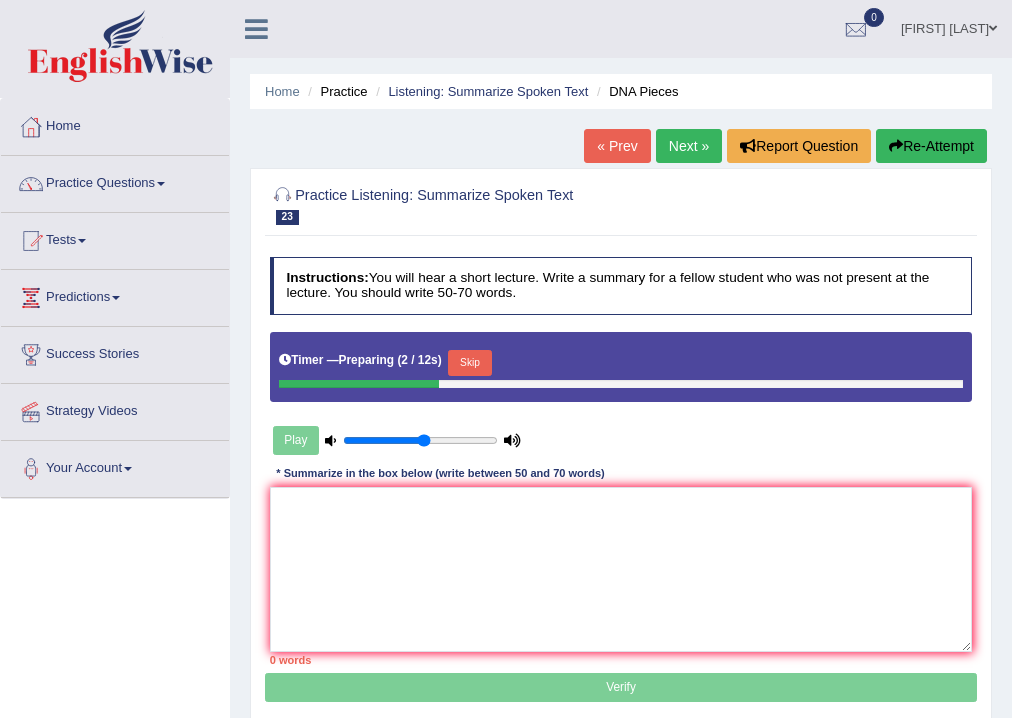 click on "Skip" at bounding box center (469, 363) 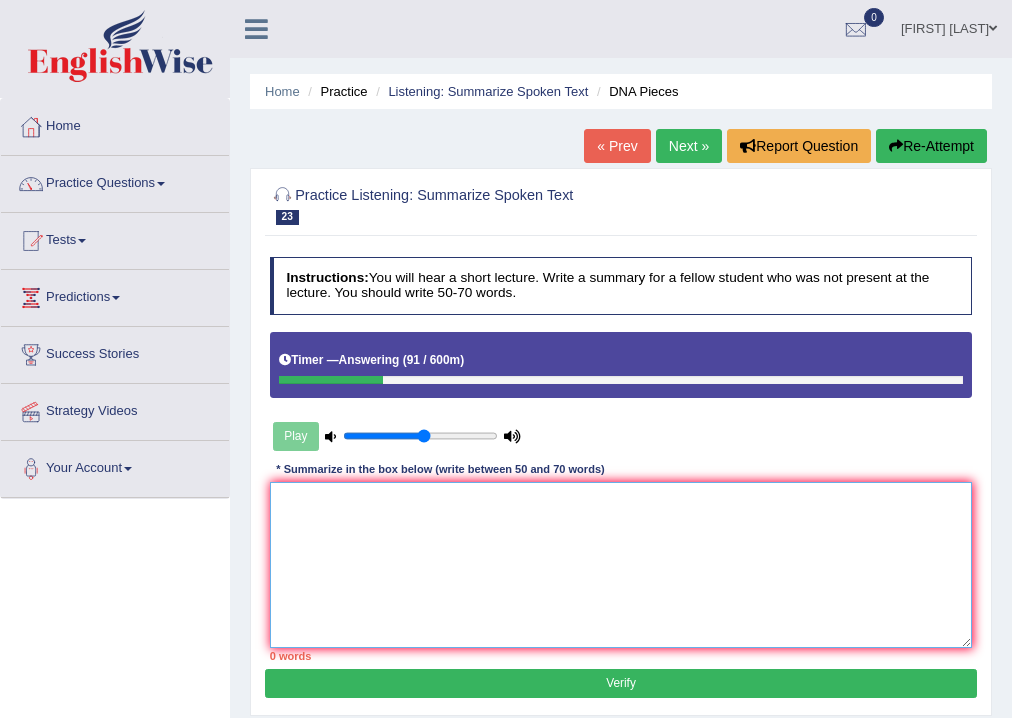 click at bounding box center (621, 564) 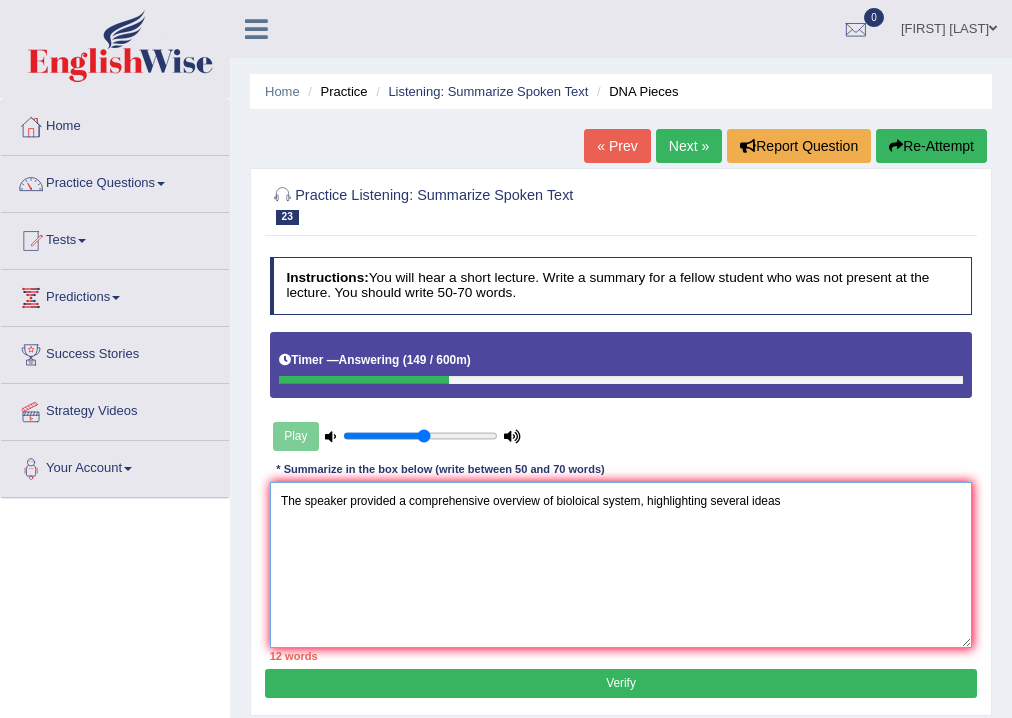 click on "The speaker provided a comprehensive overview of bioloical system, highlighting several ideas" at bounding box center (621, 564) 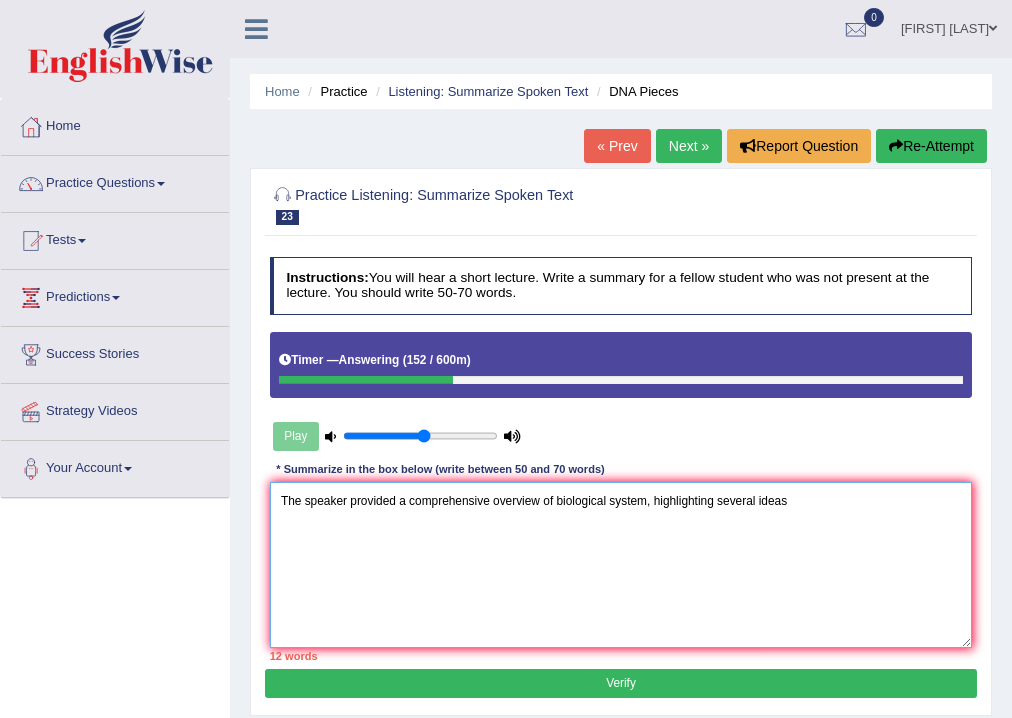 click on "The speaker provided a comprehensive overview of biological system, highlighting several ideas" at bounding box center (621, 564) 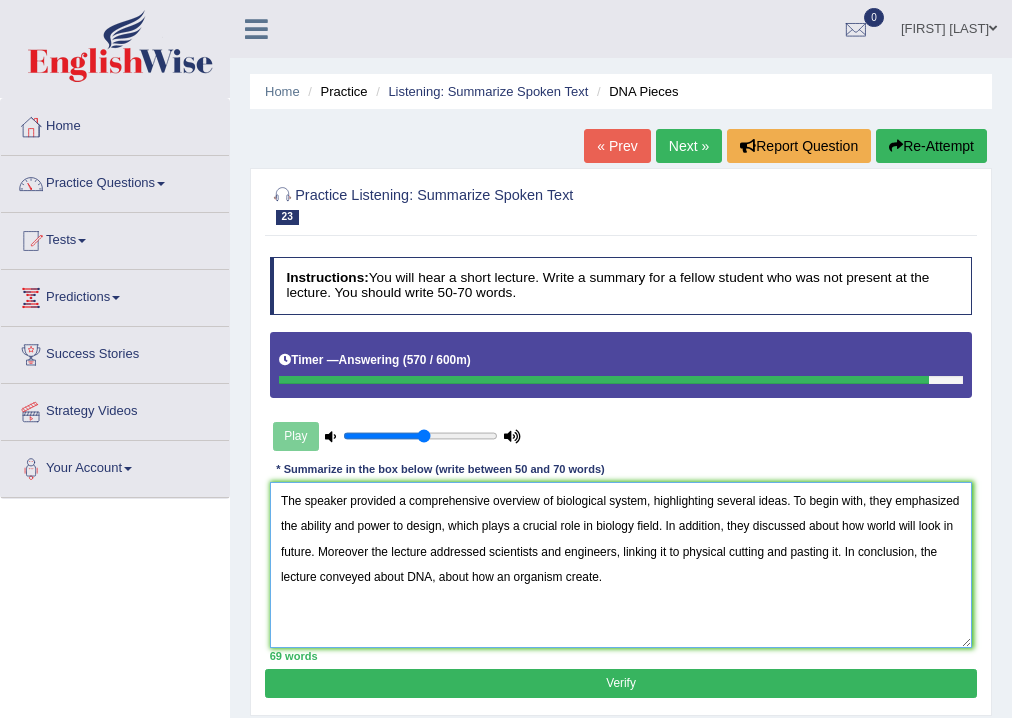 type on "The speaker provided a comprehensive overview of biological system, highlighting several ideas. To begin with, they emphasized the ability and power to design, which plays a crucial role in biology field. In addition, they discussed about how world will look in future. Moreover the lecture addressed scientists and engineers, linking it to physical cutting and pasting it. In conclusion, the lecture conveyed about DNA, about how an organism create." 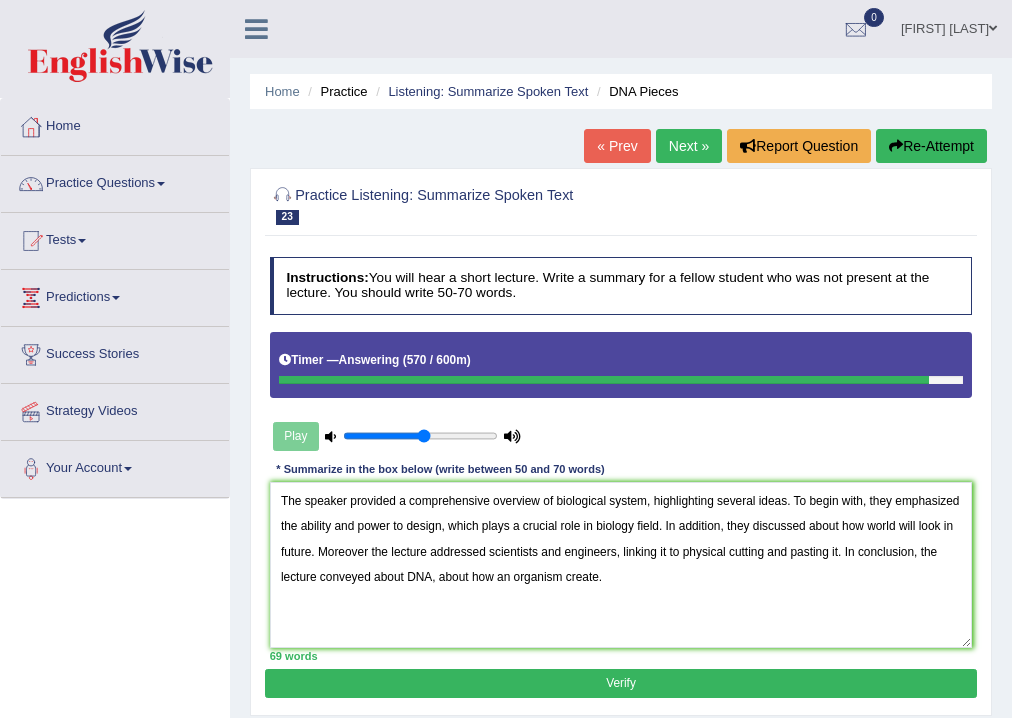click on "Verify" at bounding box center (620, 683) 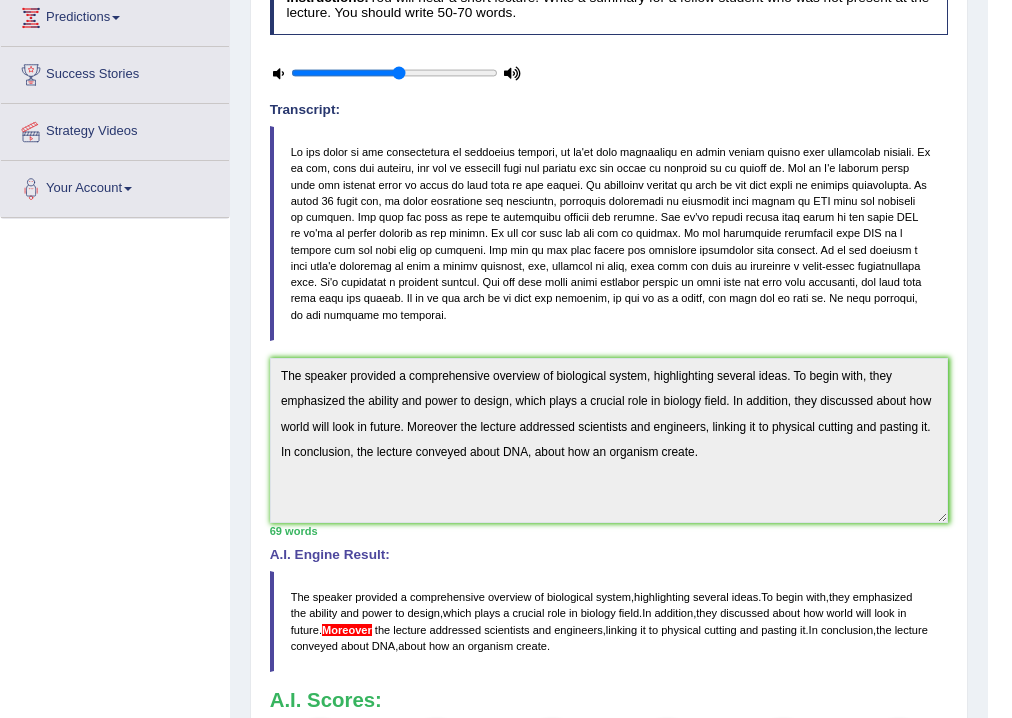 scroll, scrollTop: 240, scrollLeft: 0, axis: vertical 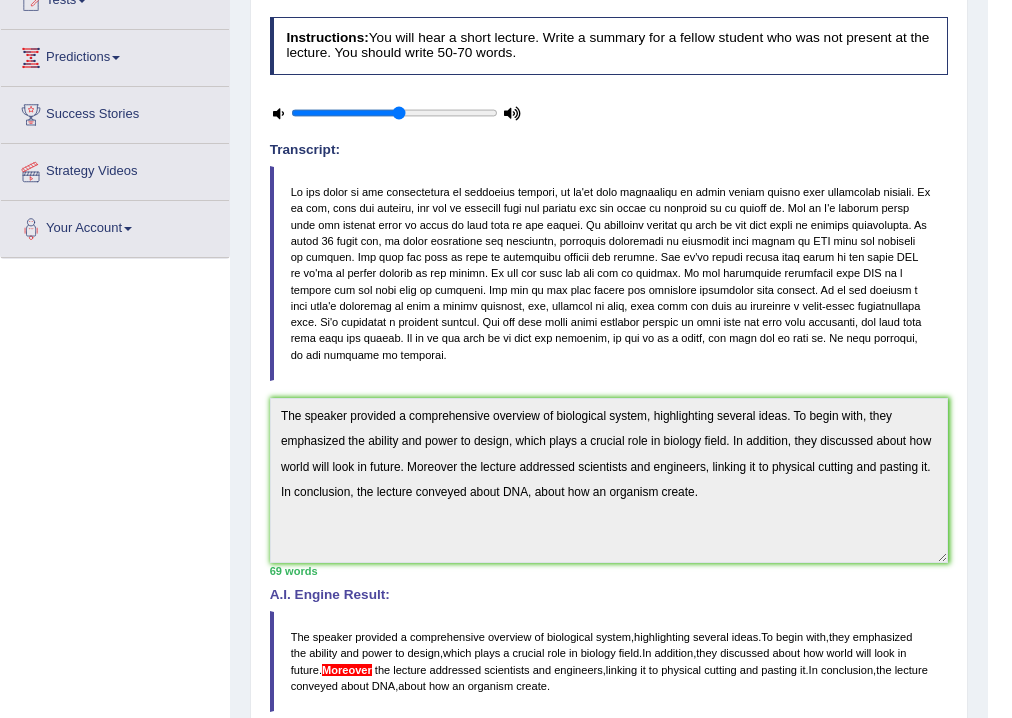 click on "Home
Practice
Listening: Summarize Spoken Text
DNA Pieces
« Prev Next »  Report Question  Re-Attempt
Practice Listening: Summarize Spoken Text
23
DNA Pieces
Instructions:  You will hear a short lecture. Write a summary for a fellow student who was not present at the lecture. You should write 50-70 words.
Timer —  Answering   ( 570 / 600m ) Transcript: Recorded Answer: * Summarize in the box below (write between 50 and 70 words) 69 words Written Keywords: — A.I. Engine Result: The   speaker   provided   a   comprehensive   overview   of   biological   system ,  highlighting   several   ideas .  To   begin   with ,  they   emphasized   the   ability   and   power   to   design ,  which   plays   a   crucial   role   in   biology   field .  In   addition ,  they   discussed   about   how   world   will   look   in" at bounding box center (609, 376) 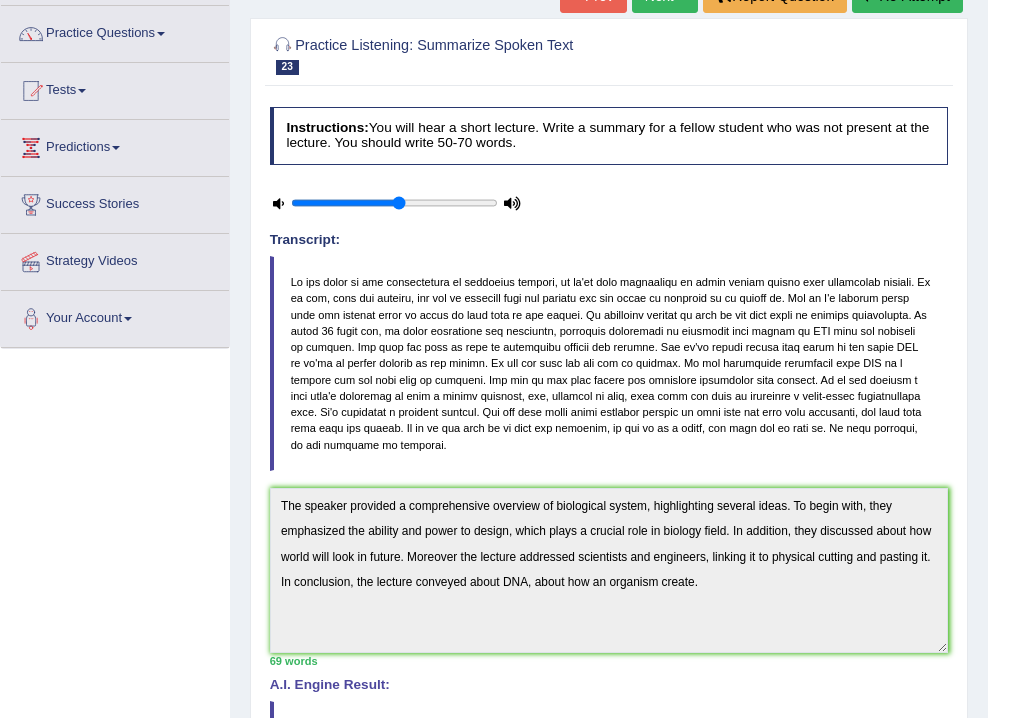 scroll, scrollTop: 0, scrollLeft: 0, axis: both 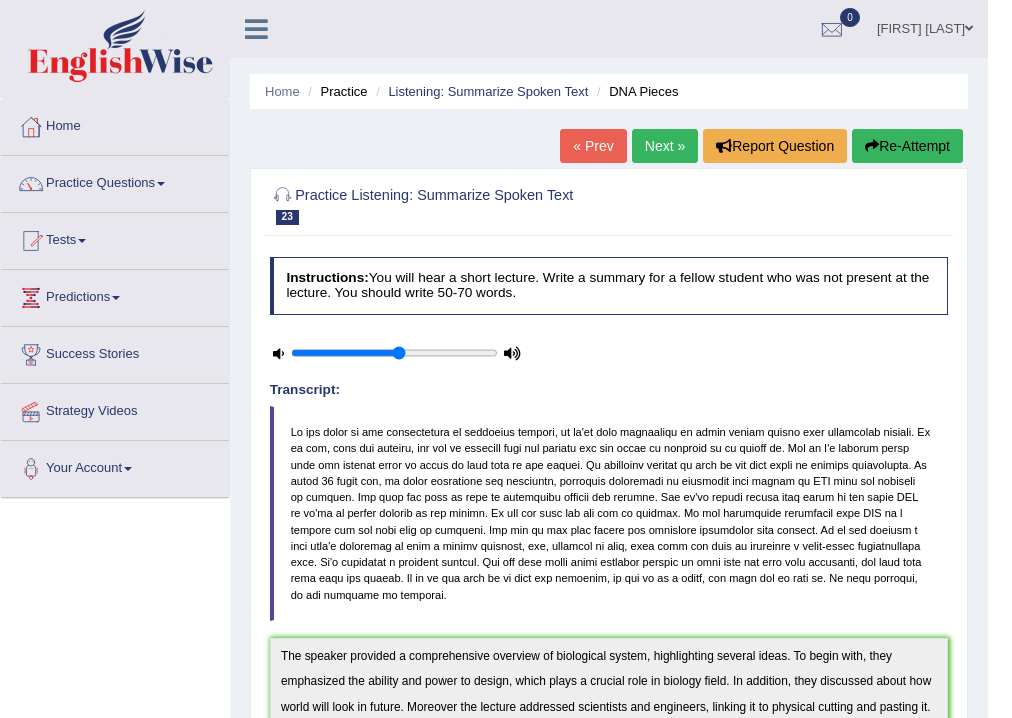 click at bounding box center [872, 146] 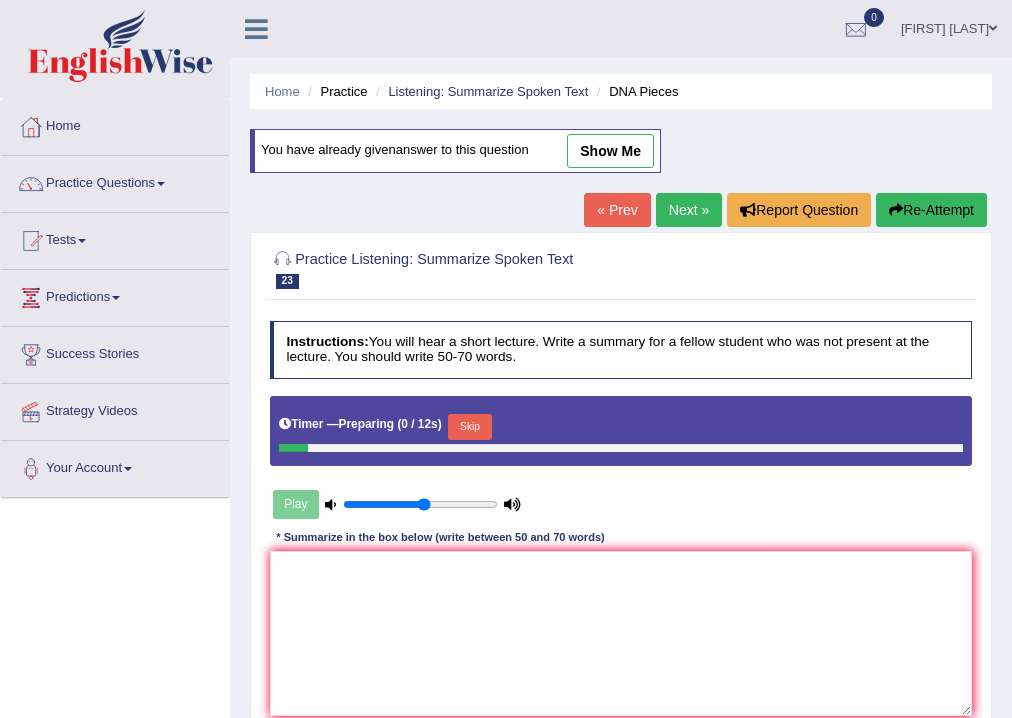 click at bounding box center [621, 633] 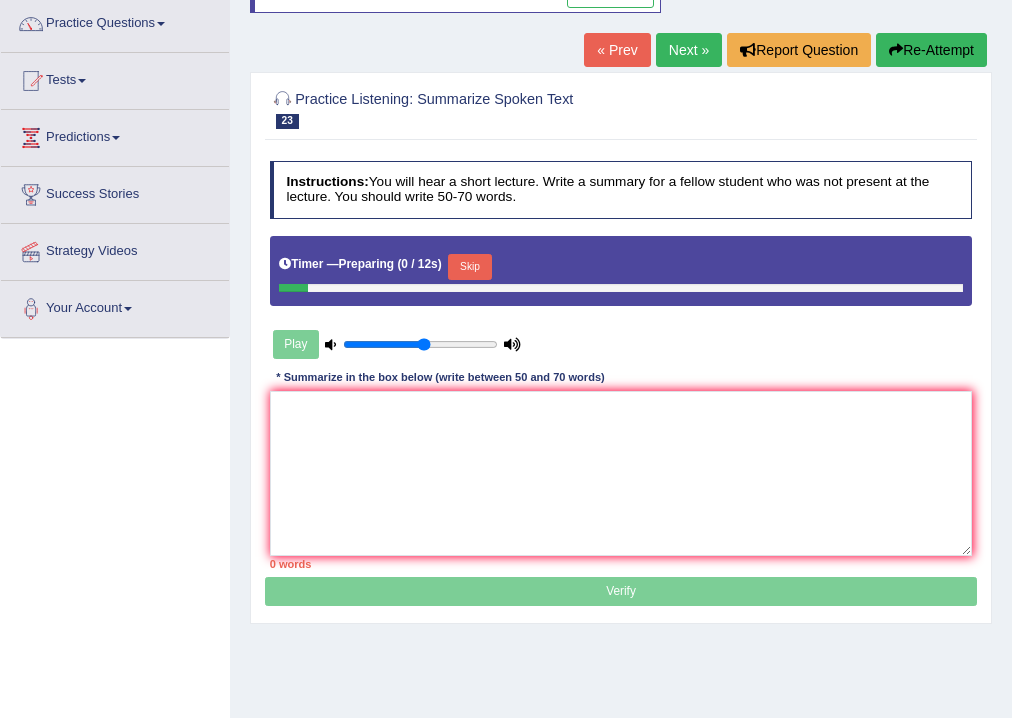 scroll, scrollTop: 0, scrollLeft: 0, axis: both 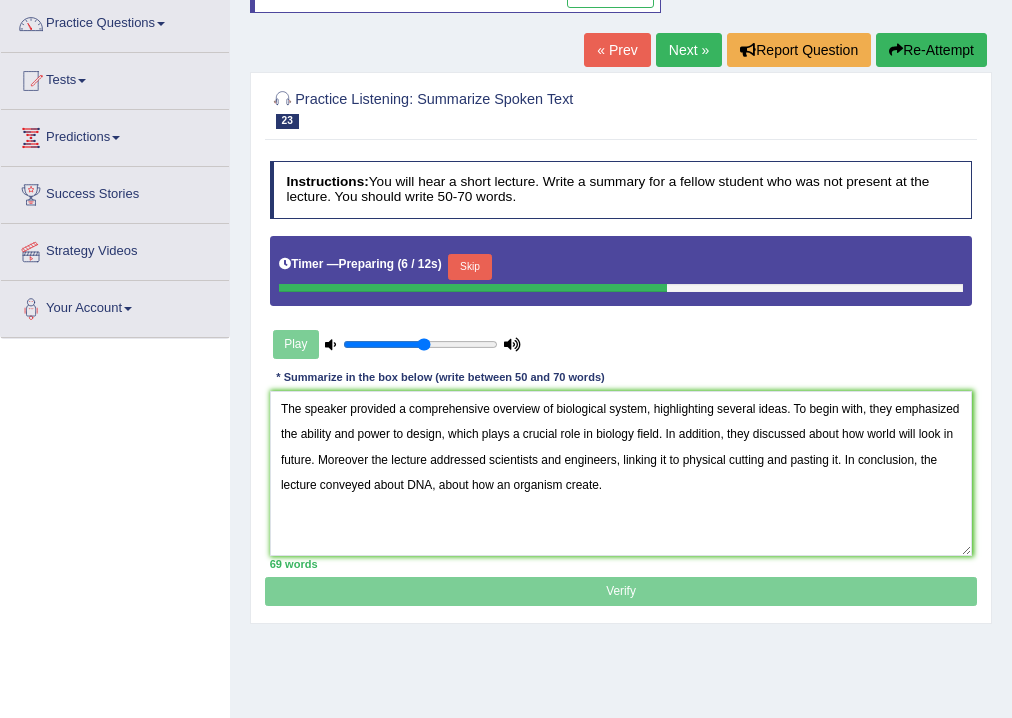 click on "The speaker provided a comprehensive overview of biological system, highlighting several ideas. To begin with, they emphasized the ability and power to design, which plays a crucial role in biology field. In addition, they discussed about how world will look in future. Moreover the lecture addressed scientists and engineers, linking it to physical cutting and pasting it. In conclusion, the lecture conveyed about DNA, about how an organism create." at bounding box center [621, 473] 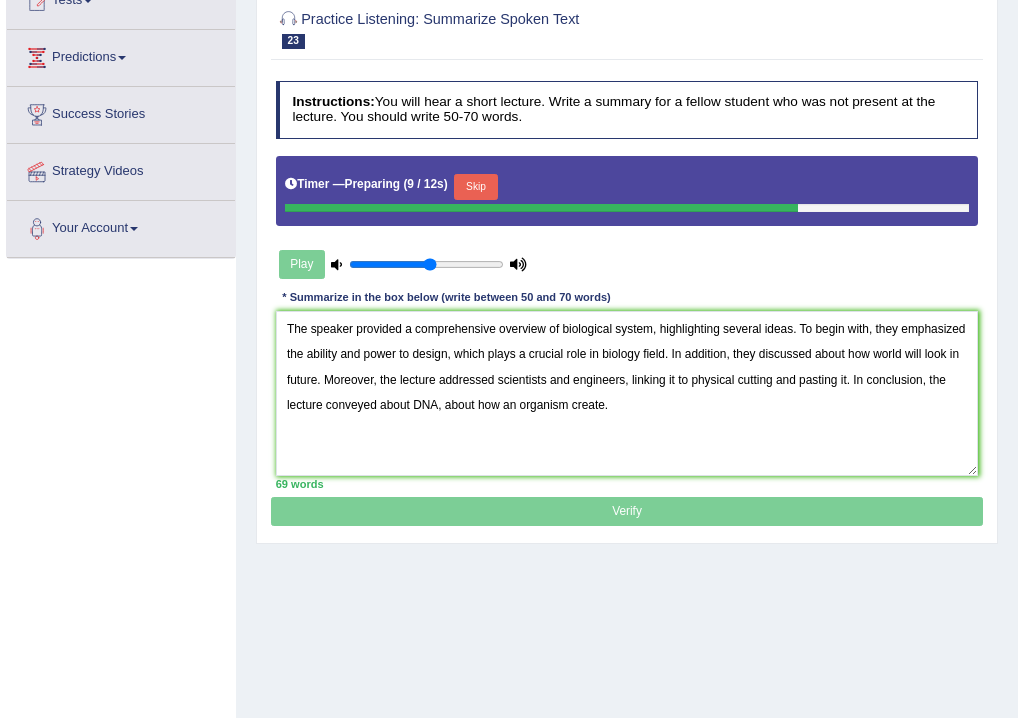 scroll, scrollTop: 332, scrollLeft: 0, axis: vertical 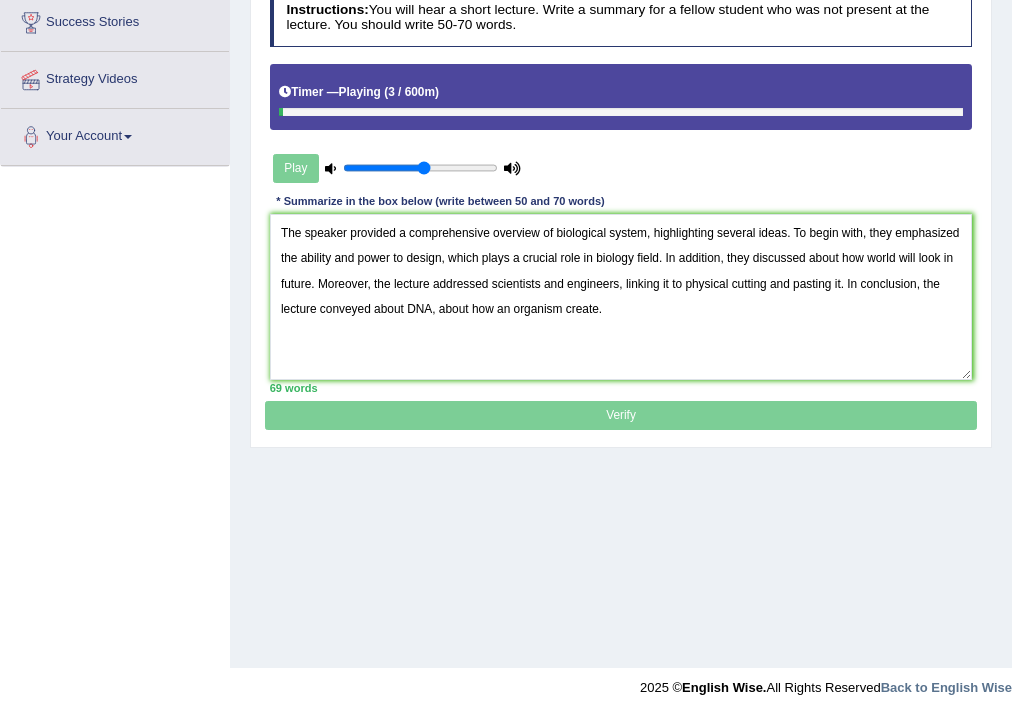 type on "The speaker provided a comprehensive overview of biological system, highlighting several ideas. To begin with, they emphasized the ability and power to design, which plays a crucial role in biology field. In addition, they discussed about how world will look in future. Moreover, the lecture addressed scientists and engineers, linking it to physical cutting and pasting it. In conclusion, the lecture conveyed about DNA, about how an organism create." 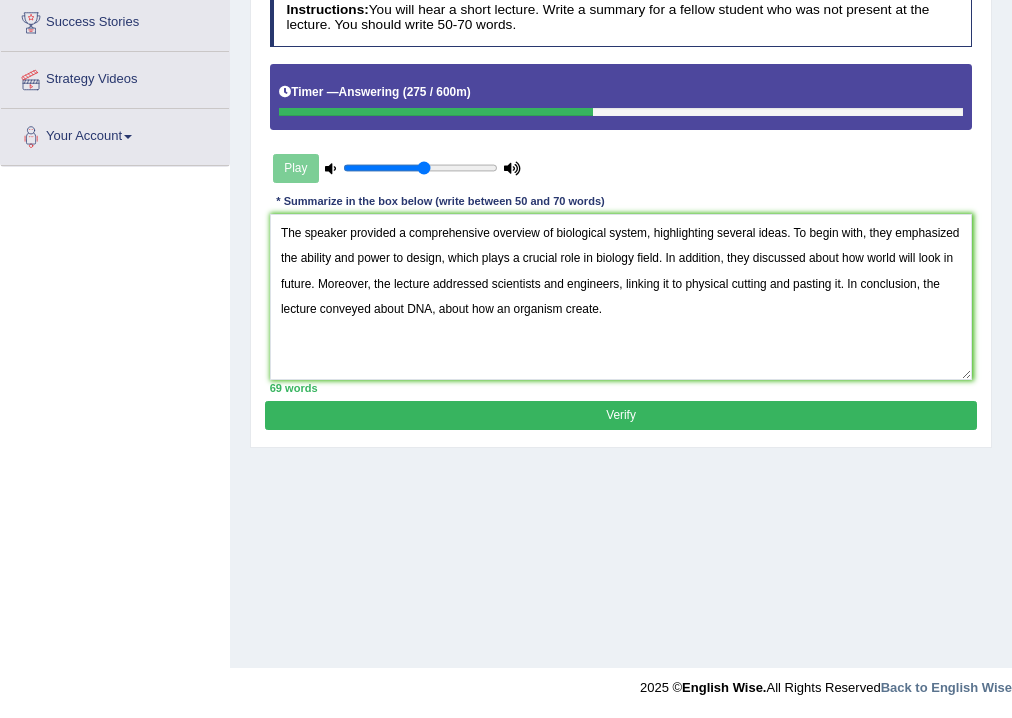 click on "Verify" at bounding box center [620, 415] 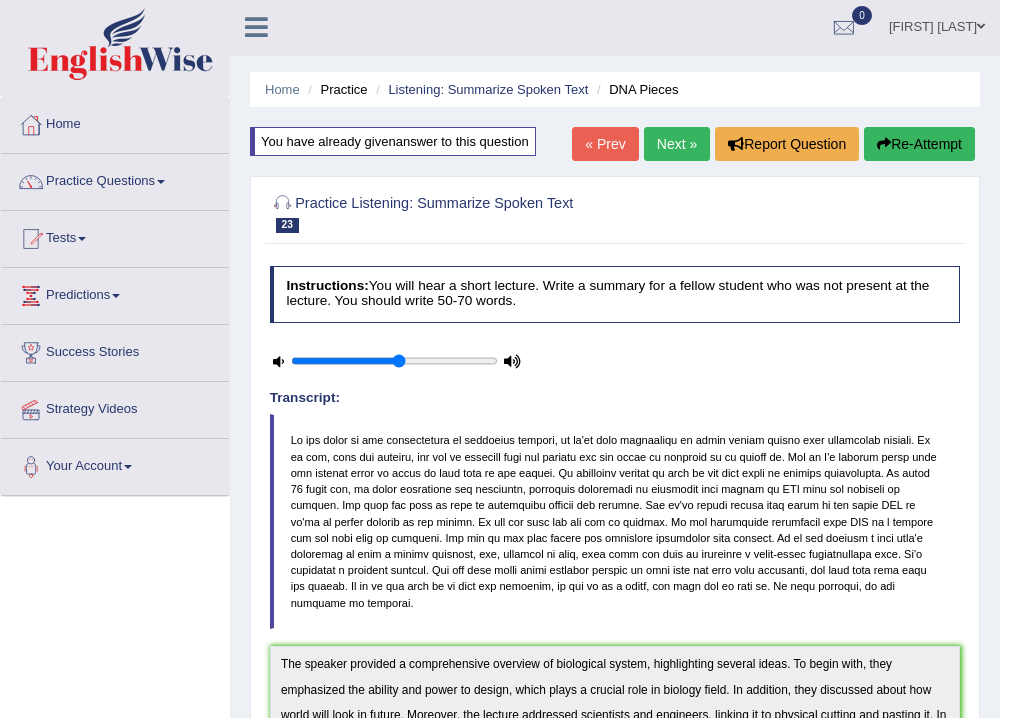 scroll, scrollTop: 0, scrollLeft: 0, axis: both 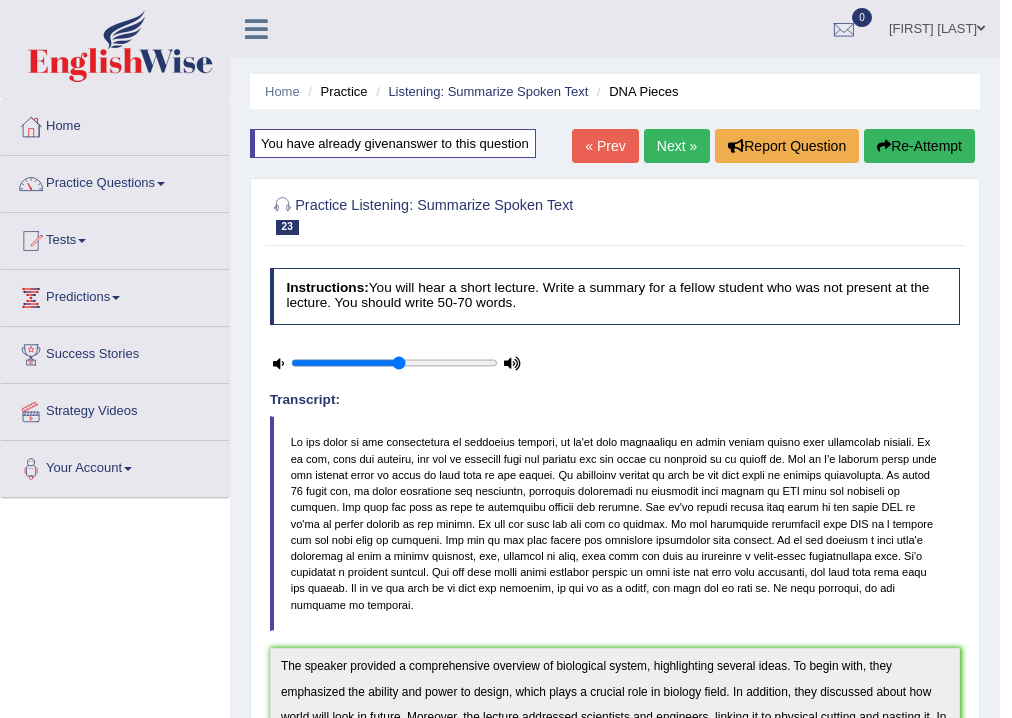 click on "Next »" at bounding box center (677, 146) 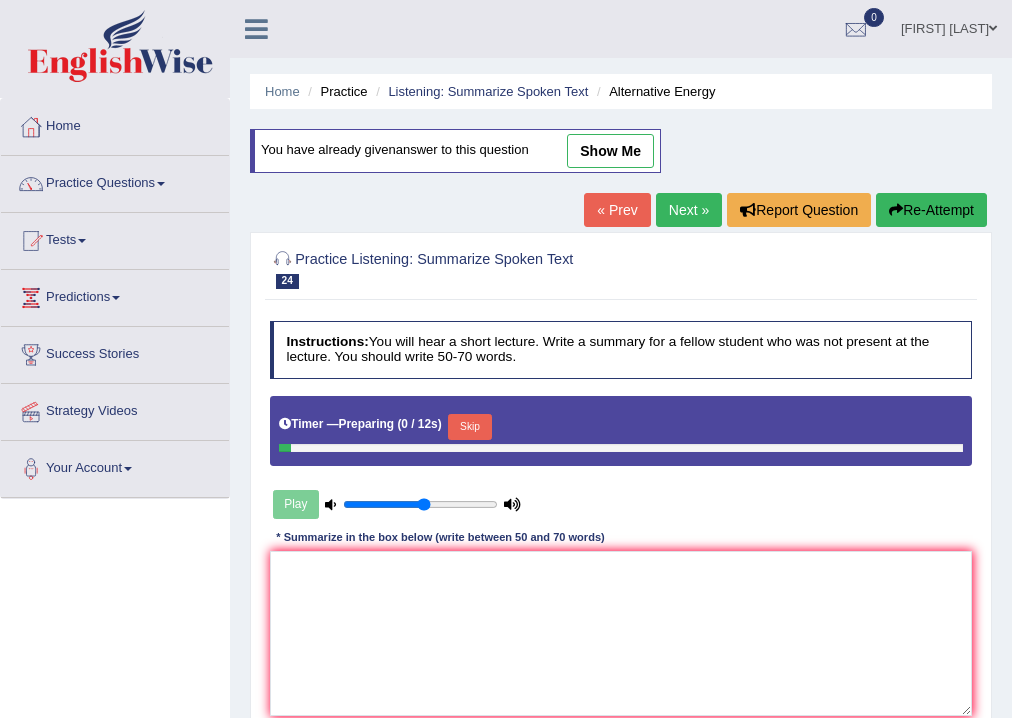 scroll, scrollTop: 0, scrollLeft: 0, axis: both 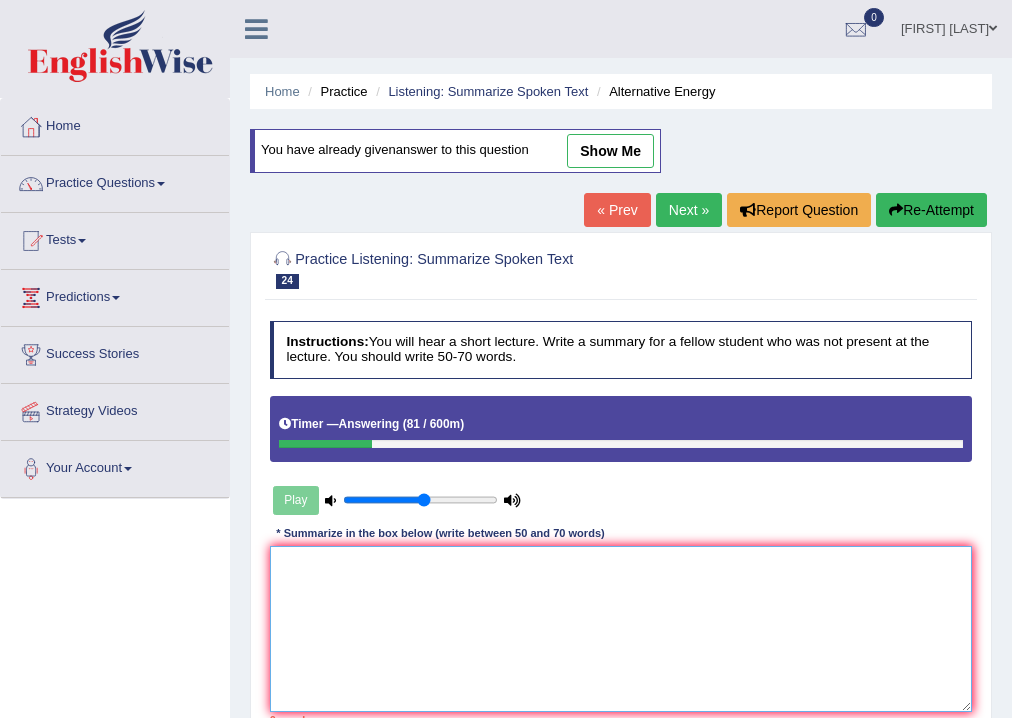 click at bounding box center (621, 628) 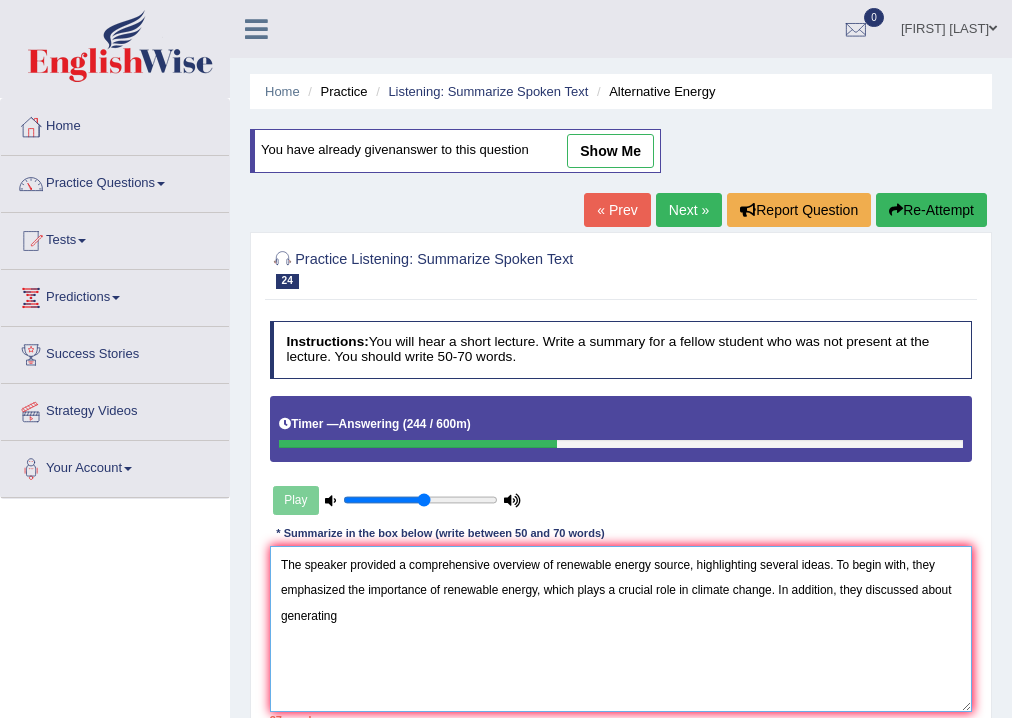 click on "The speaker provided a comprehensive overview of renewable energy source, highlighting several ideas. To begin with, they emphasized the importance of renewable energy, which plays a crucial role in climate change. In addition, they discussed about generating" at bounding box center [621, 628] 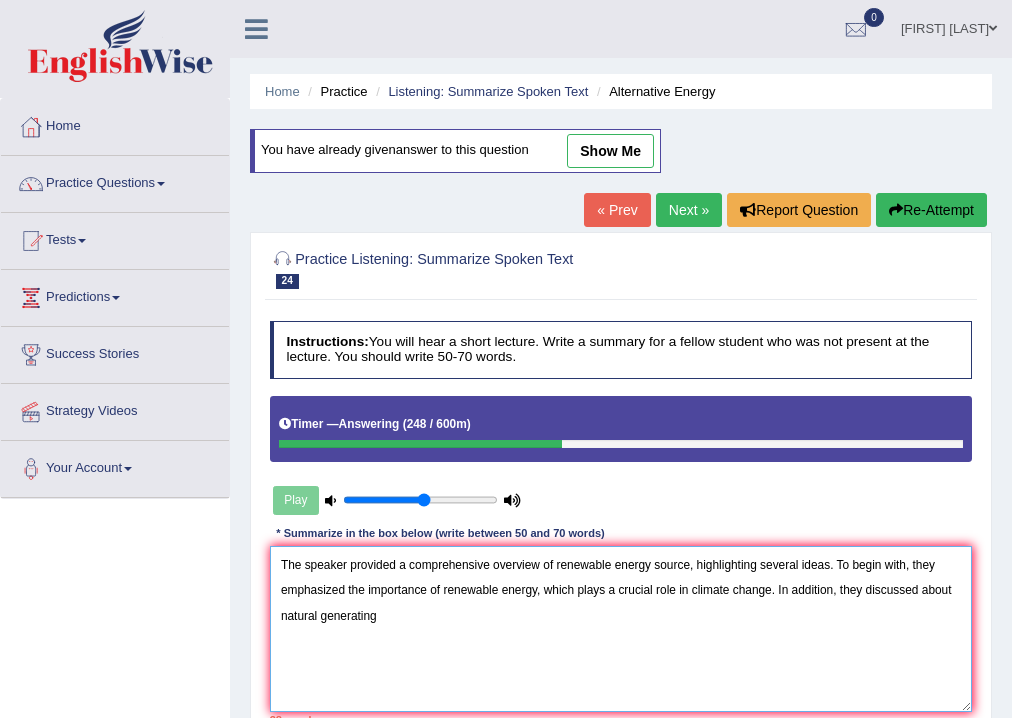 click on "The speaker provided a comprehensive overview of renewable energy source, highlighting several ideas. To begin with, they emphasized the importance of renewable energy, which plays a crucial role in climate change. In addition, they discussed about natural generating" at bounding box center (621, 628) 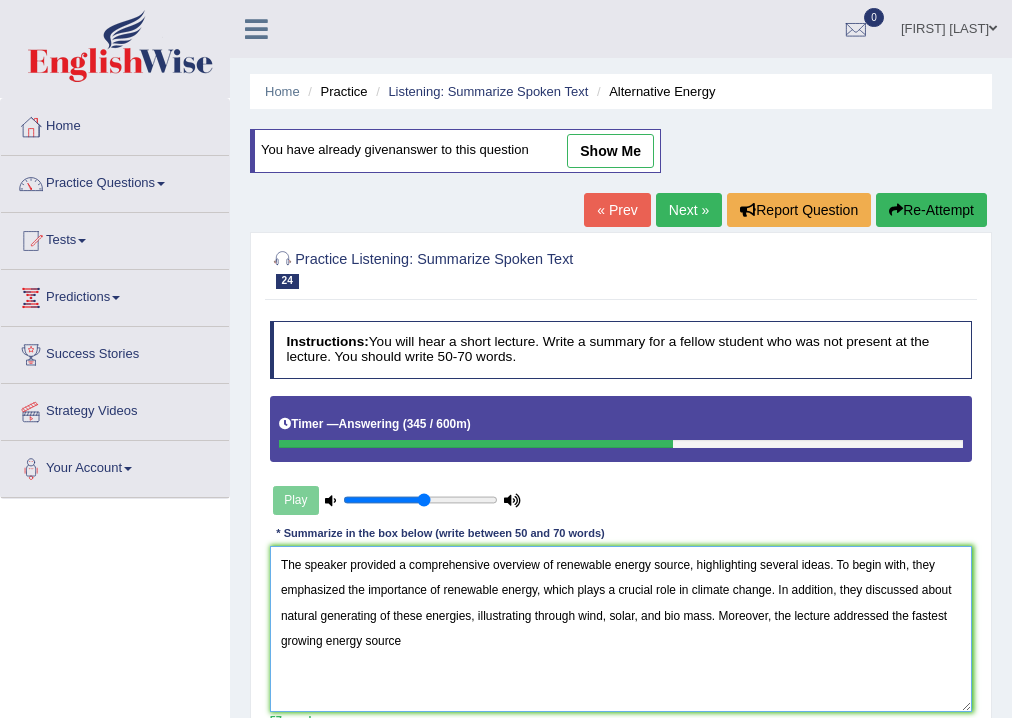 click on "The speaker provided a comprehensive overview of renewable energy source, highlighting several ideas. To begin with, they emphasized the importance of renewable energy, which plays a crucial role in climate change. In addition, they discussed about natural generating of these energies, illustrating through wind, solar, and bio mass. Moreover, the lecture addressed the fastest growing energy source" at bounding box center [621, 628] 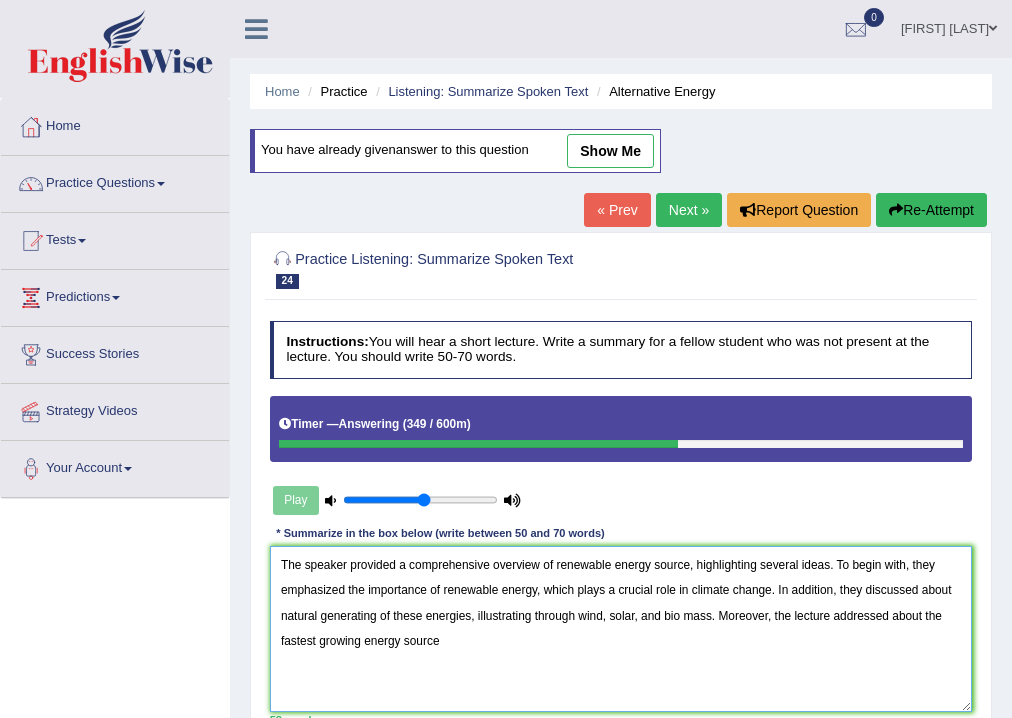 click on "The speaker provided a comprehensive overview of renewable energy source, highlighting several ideas. To begin with, they emphasized the importance of renewable energy, which plays a crucial role in climate change. In addition, they discussed about natural generating of these energies, illustrating through wind, solar, and bio mass. Moreover, the lecture addressed about the fastest growing energy source" at bounding box center [621, 628] 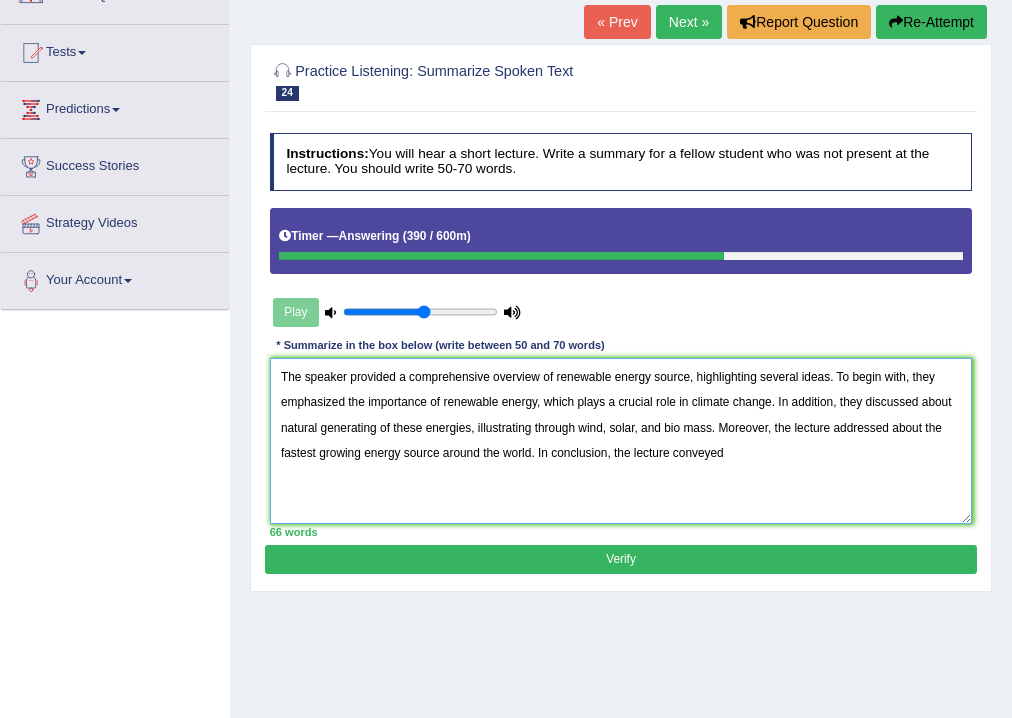 scroll, scrollTop: 160, scrollLeft: 0, axis: vertical 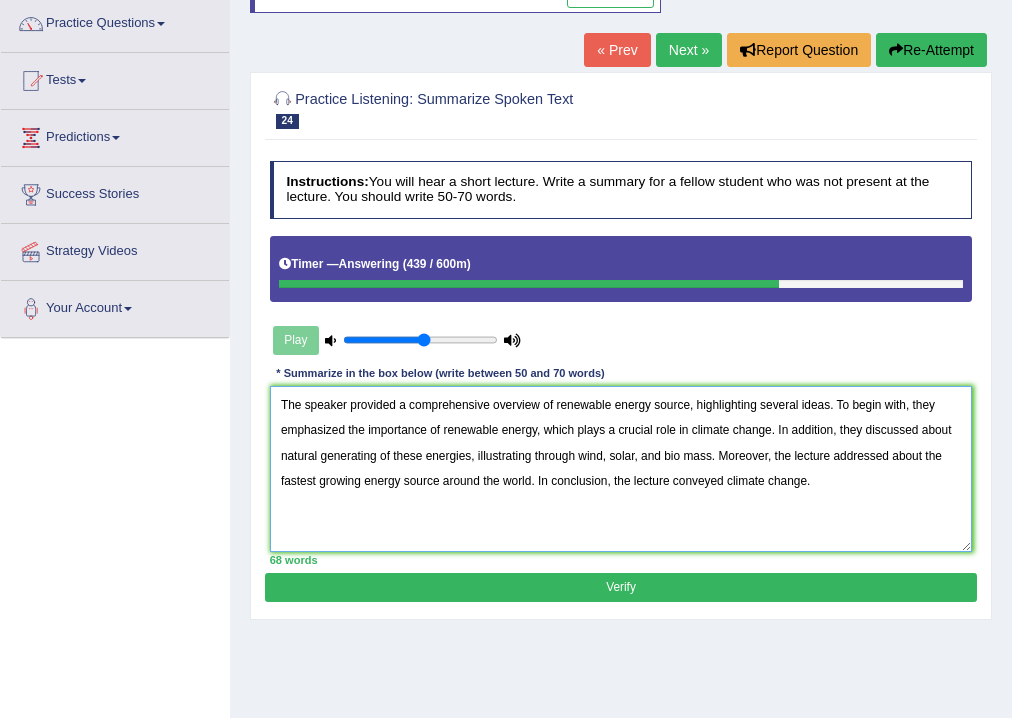 type on "The speaker provided a comprehensive overview of renewable energy source, highlighting several ideas. To begin with, they emphasized the importance of renewable energy, which plays a crucial role in climate change. In addition, they discussed about natural generating of these energies, illustrating through wind, solar, and bio mass. Moreover, the lecture addressed about the fastest growing energy source around the world. In conclusion, the lecture conveyed climate change." 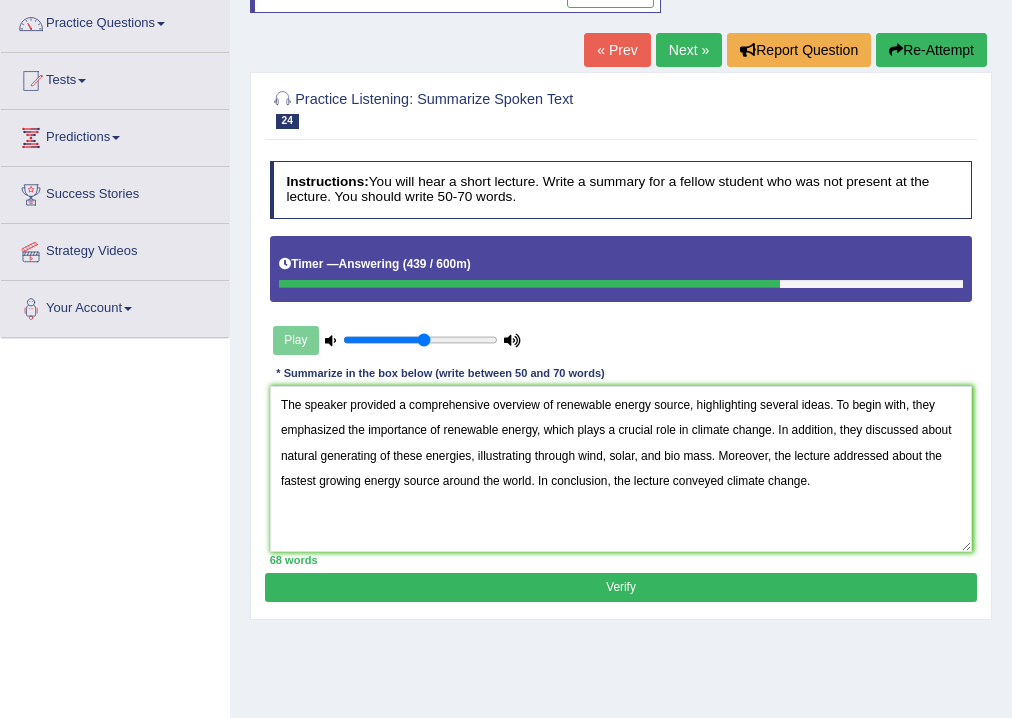 click on "Verify" at bounding box center (620, 587) 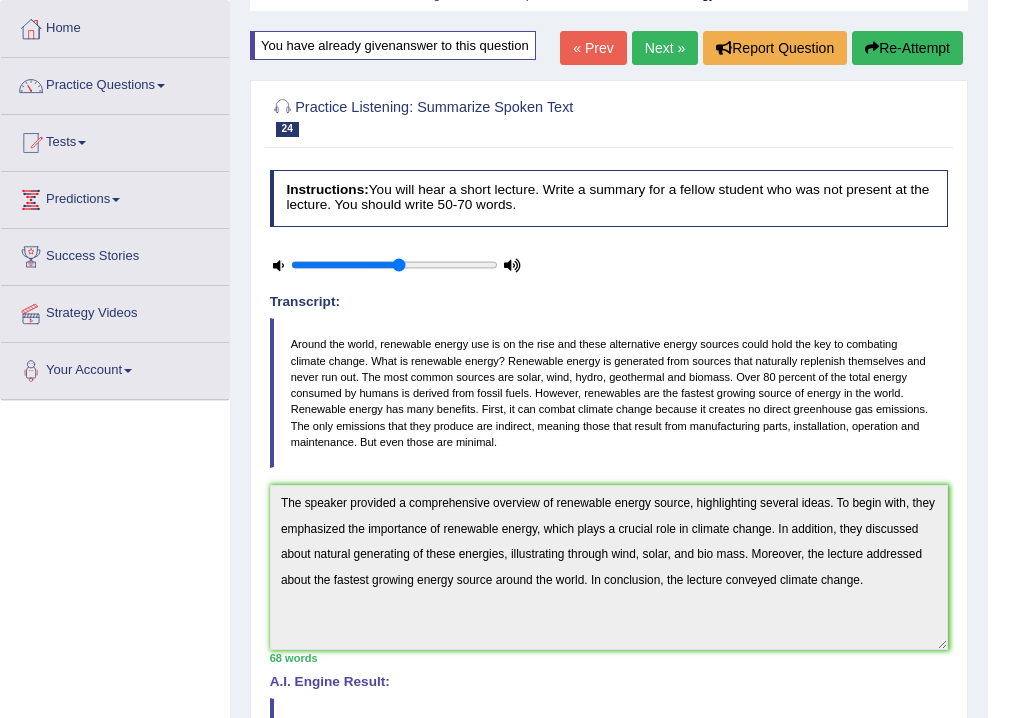 scroll, scrollTop: 0, scrollLeft: 0, axis: both 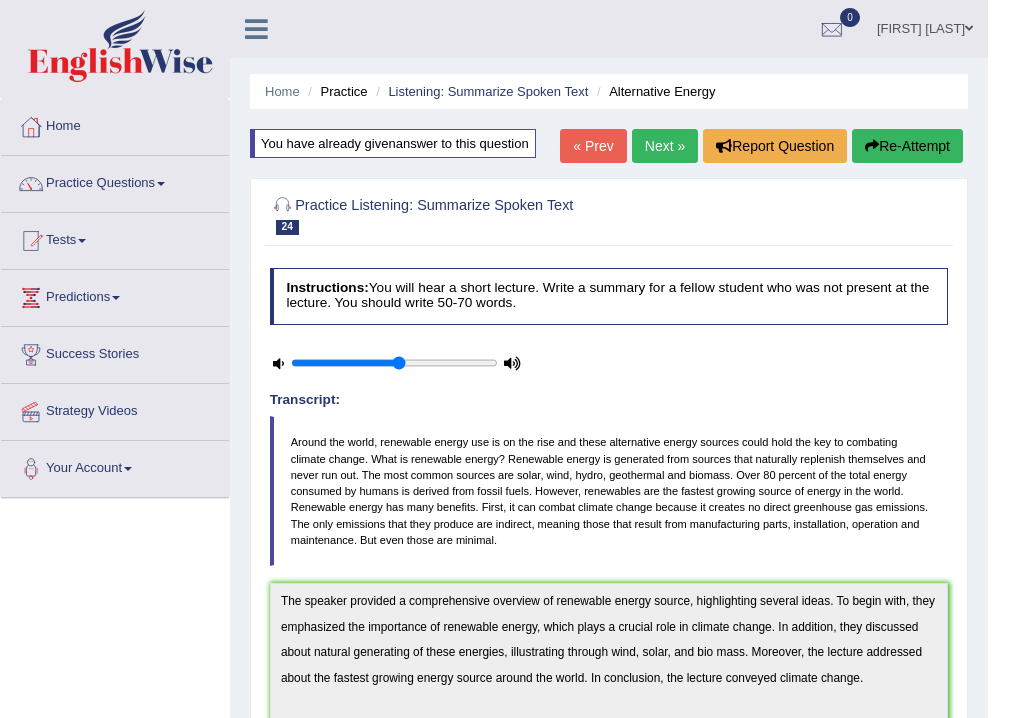 click on "Next »" at bounding box center (665, 146) 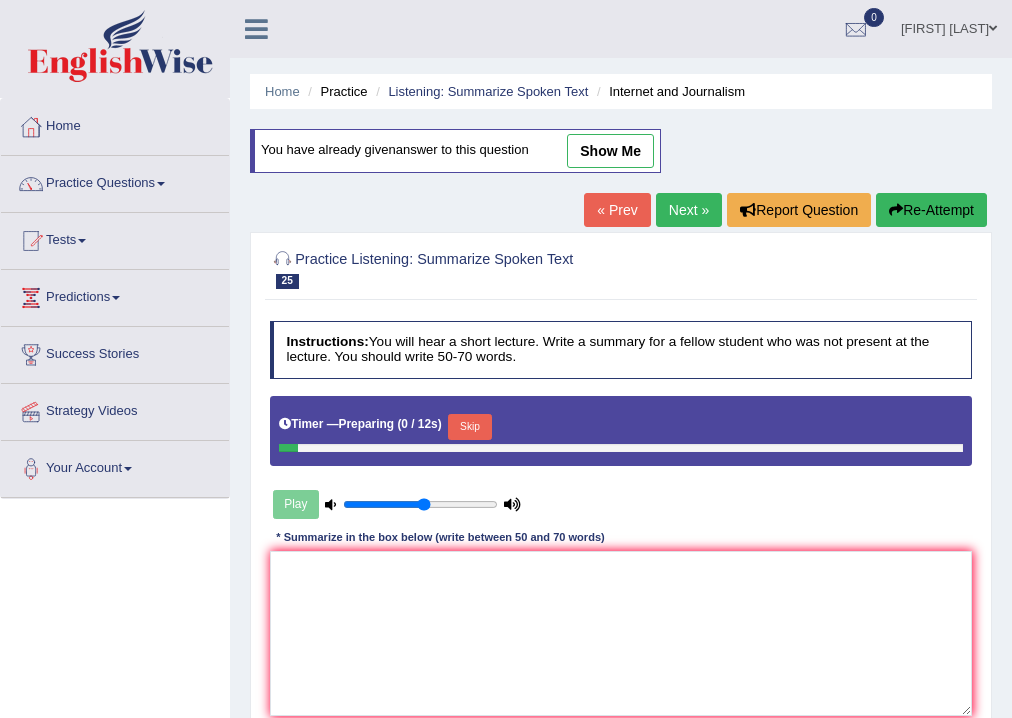 scroll, scrollTop: 332, scrollLeft: 0, axis: vertical 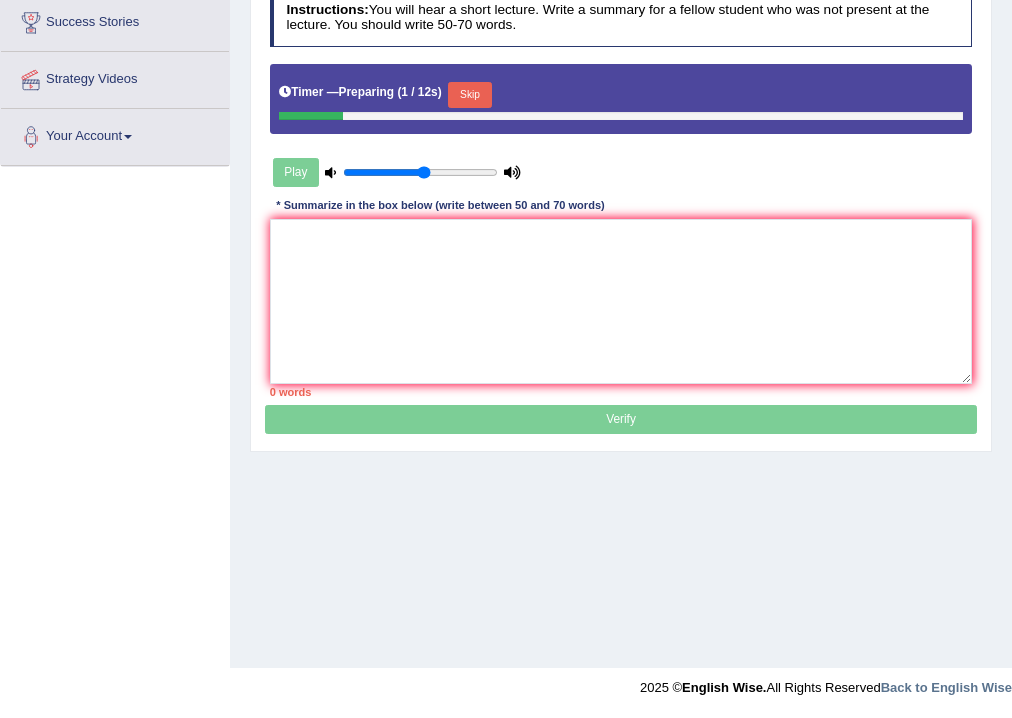 click on "Skip" at bounding box center (469, 95) 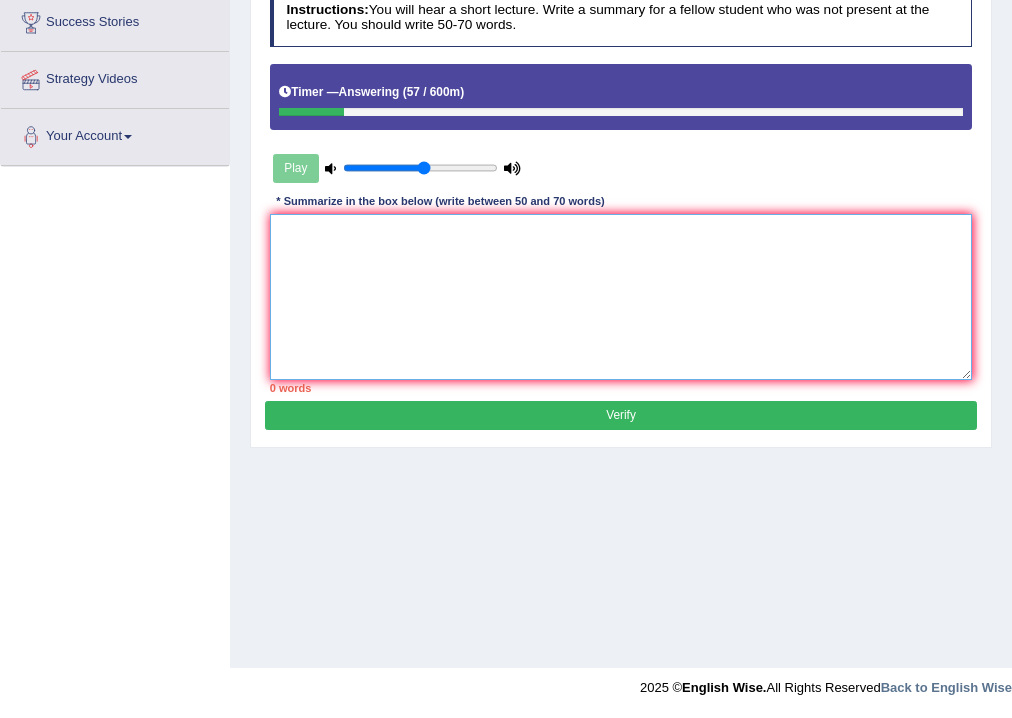 click at bounding box center (621, 296) 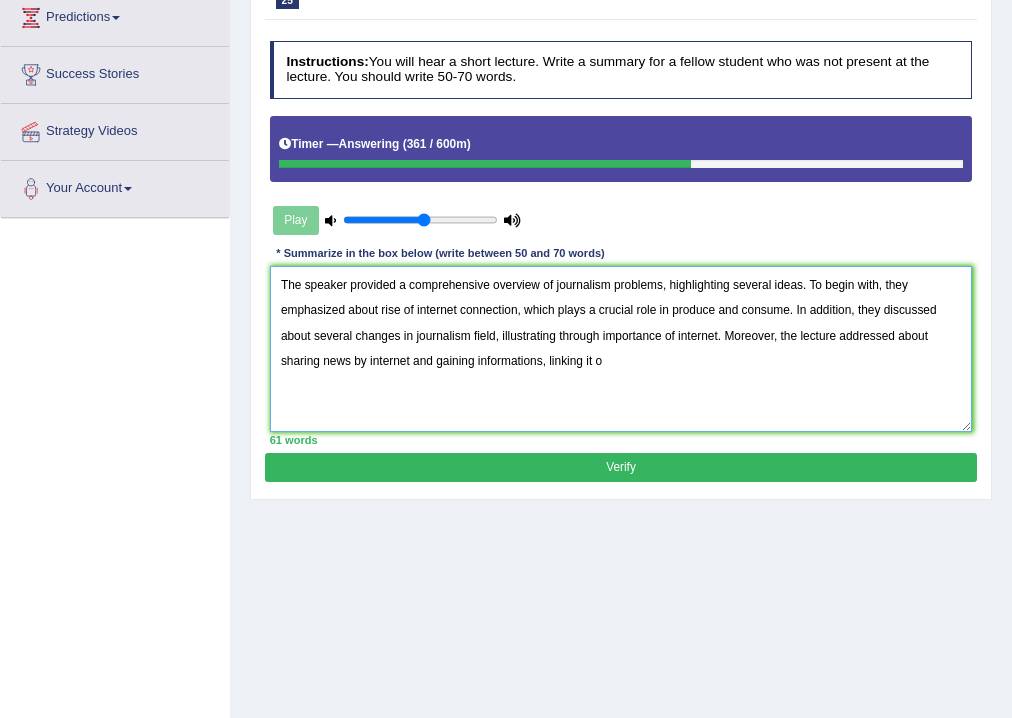 scroll, scrollTop: 252, scrollLeft: 0, axis: vertical 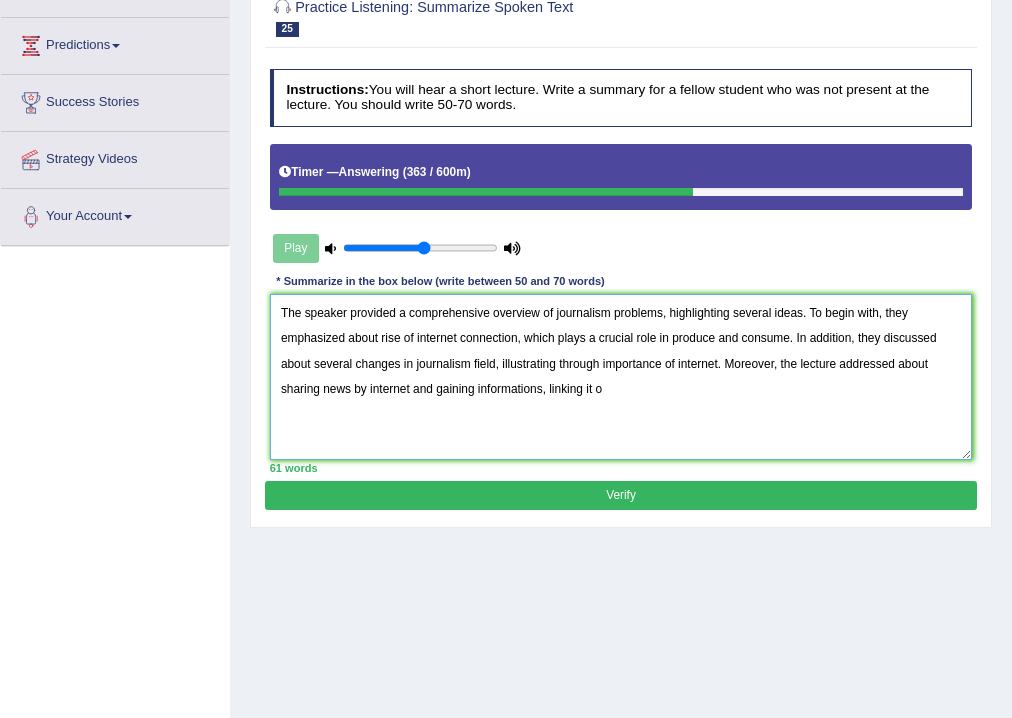 click on "The speaker provided a comprehensive overview of journalism problems, highlighting several ideas. To begin with, they emphasized about rise of internet connection, which plays a crucial role in produce and consume. In addition, they discussed about several changes in journalism field, illustrating through importance of internet. Moreover, the lecture addressed about sharing news by internet and gaining informations, linking it o" at bounding box center [621, 376] 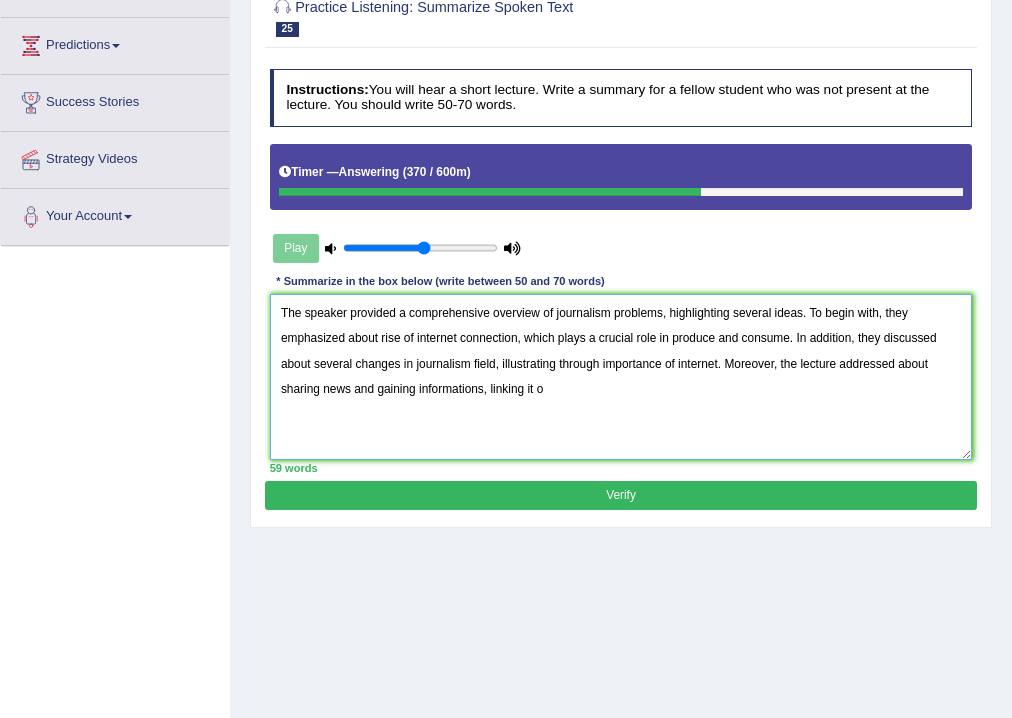 click on "The speaker provided a comprehensive overview of journalism problems, highlighting several ideas. To begin with, they emphasized about rise of internet connection, which plays a crucial role in produce and consume. In addition, they discussed about several changes in journalism field, illustrating through importance of internet. Moreover, the lecture addressed about sharing news and gaining informations, linking it o" at bounding box center (621, 376) 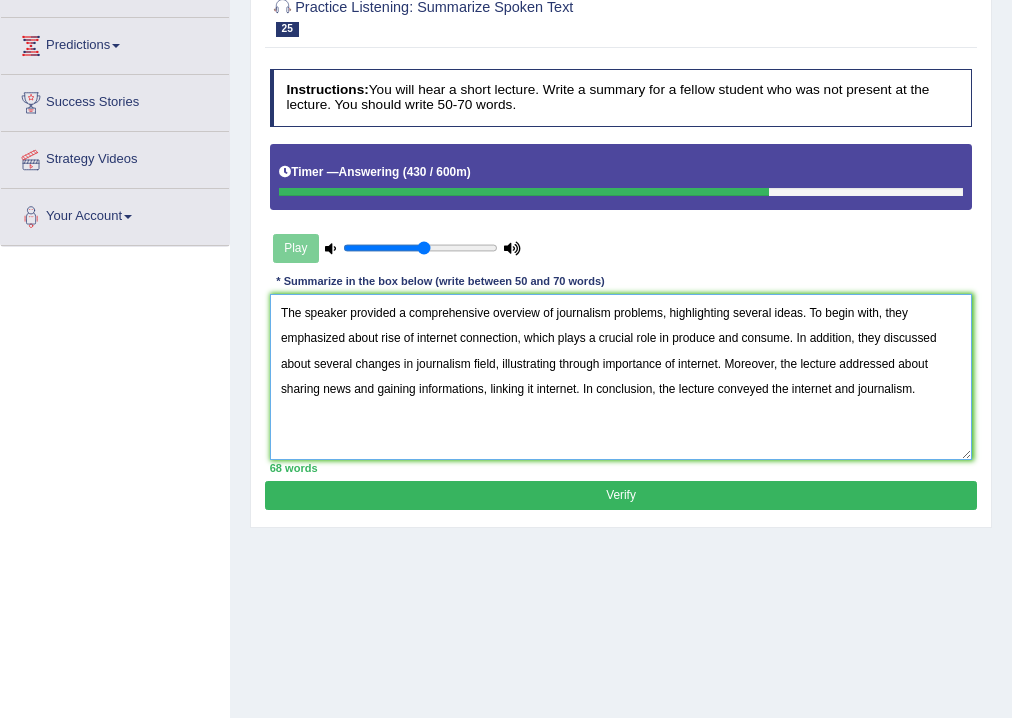 type on "The speaker provided a comprehensive overview of journalism problems, highlighting several ideas. To begin with, they emphasized about rise of internet connection, which plays a crucial role in produce and consume. In addition, they discussed about several changes in journalism field, illustrating through importance of internet. Moreover, the lecture addressed about sharing news and gaining informations, linking it internet. In conclusion, the lecture conveyed the internet and journalism." 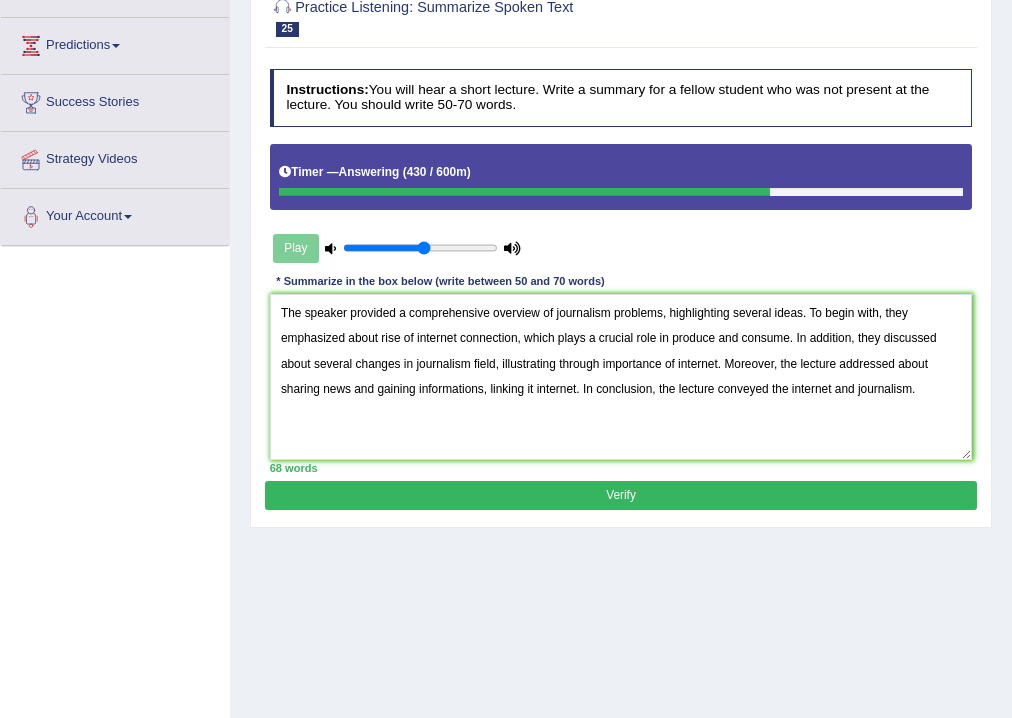 click on "68 words" at bounding box center (621, 468) 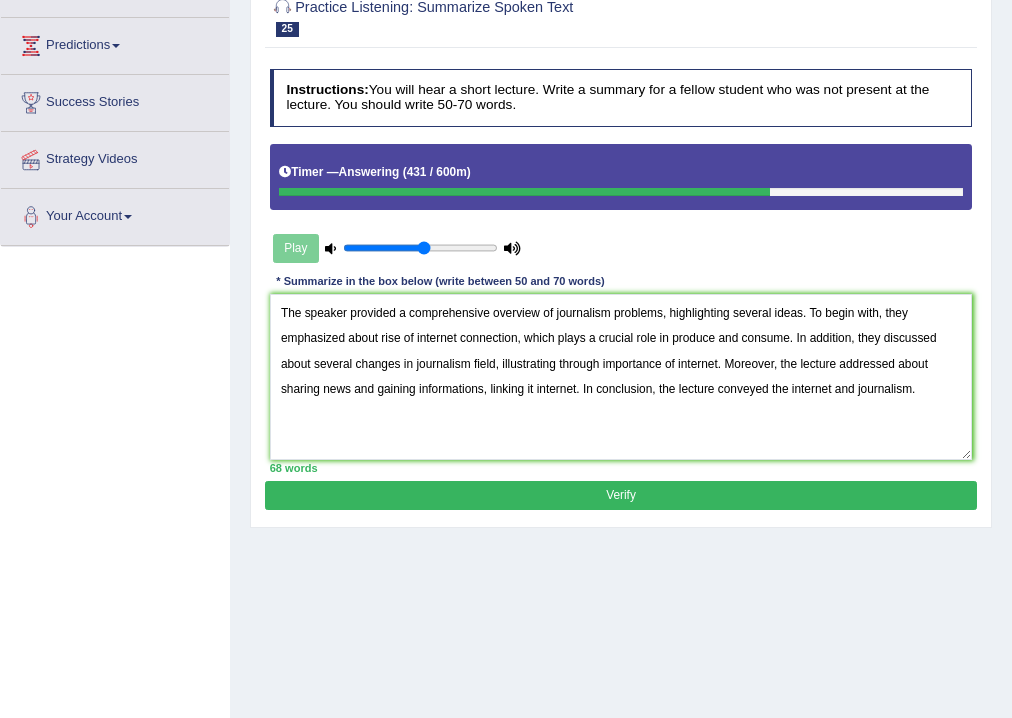 click on "Verify" at bounding box center [620, 495] 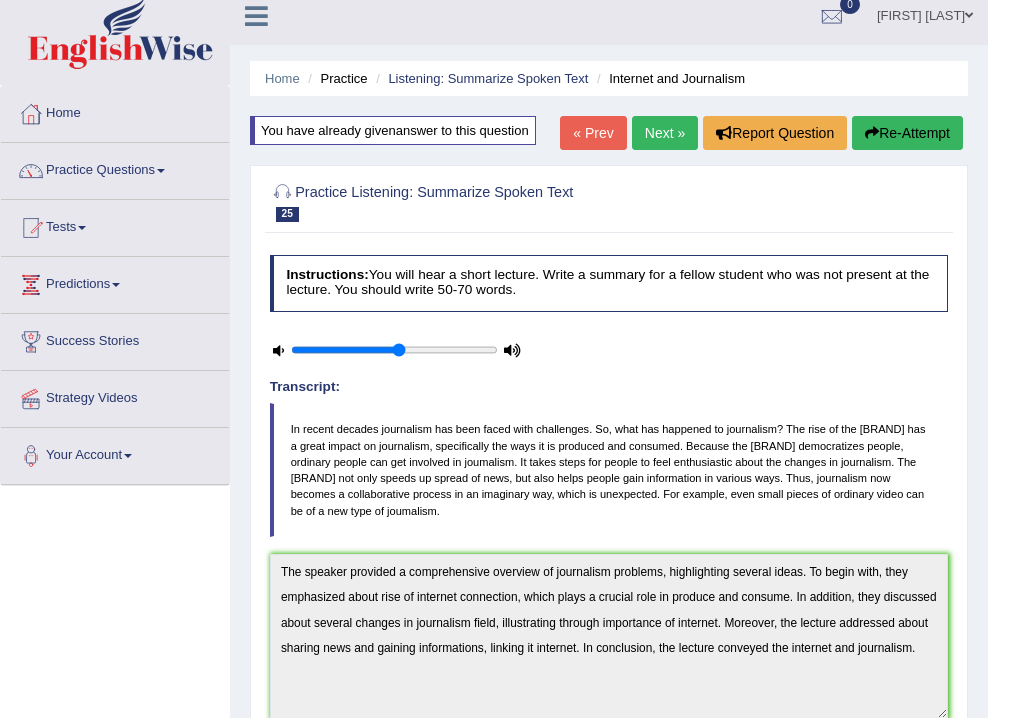 scroll, scrollTop: 0, scrollLeft: 0, axis: both 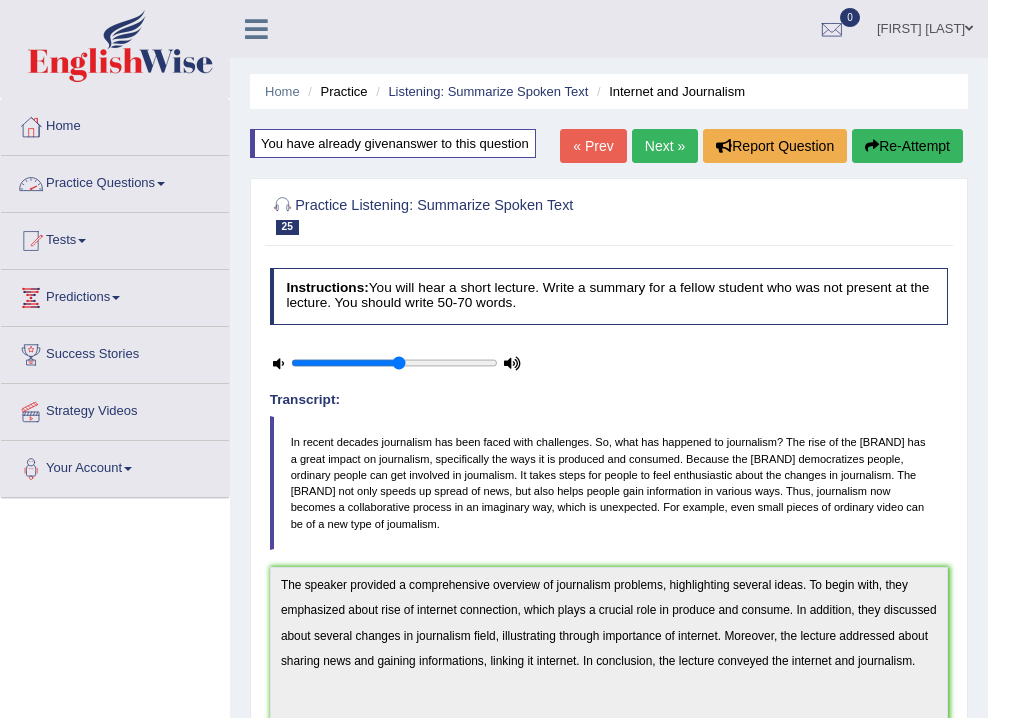 click on "Practice Questions" at bounding box center (115, 181) 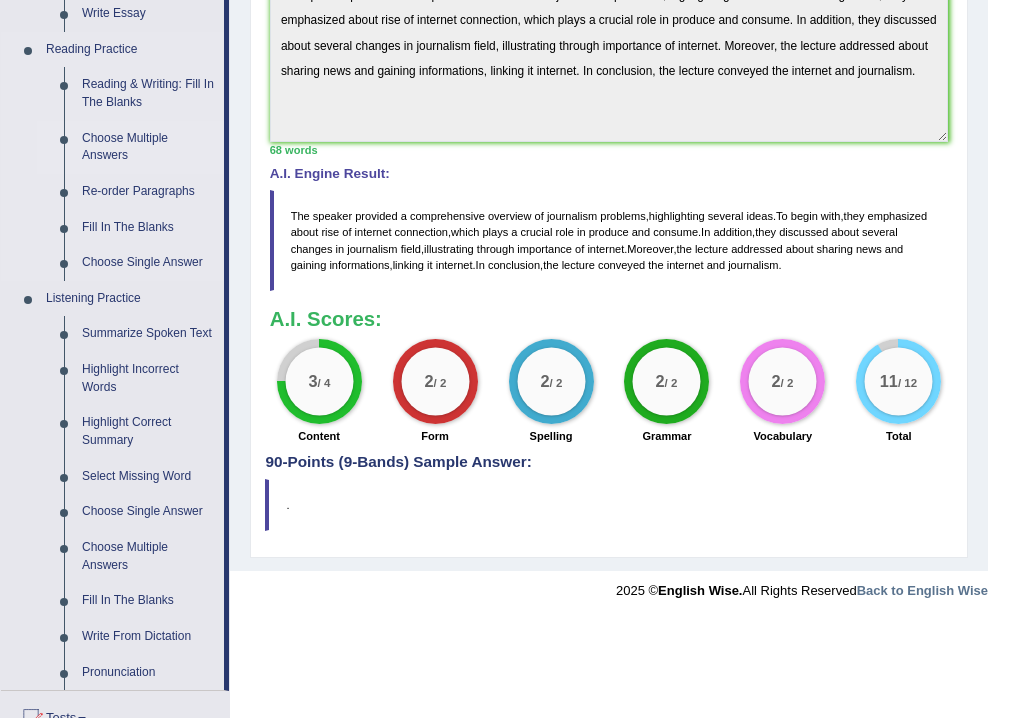 scroll, scrollTop: 640, scrollLeft: 0, axis: vertical 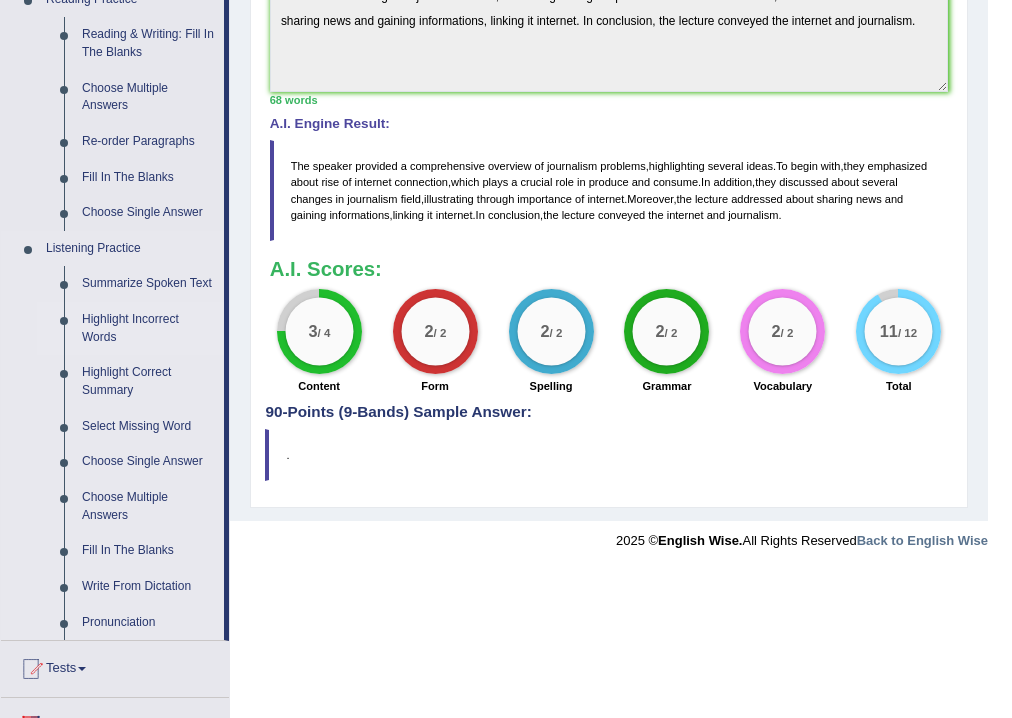 click on "Highlight Incorrect Words" at bounding box center (148, 328) 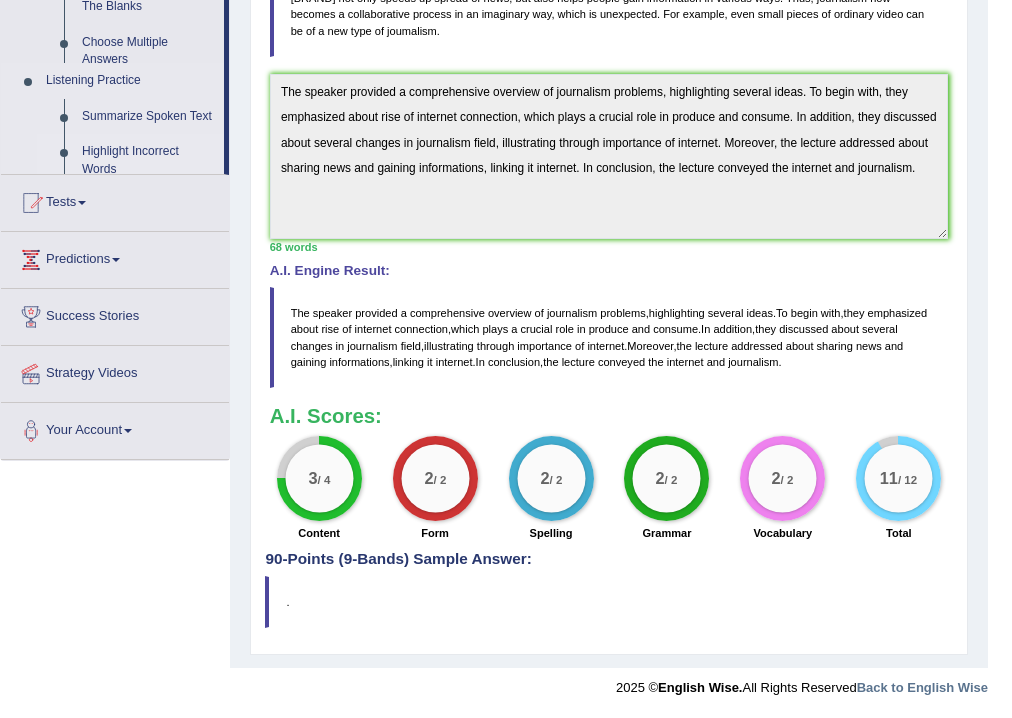 scroll, scrollTop: 492, scrollLeft: 0, axis: vertical 